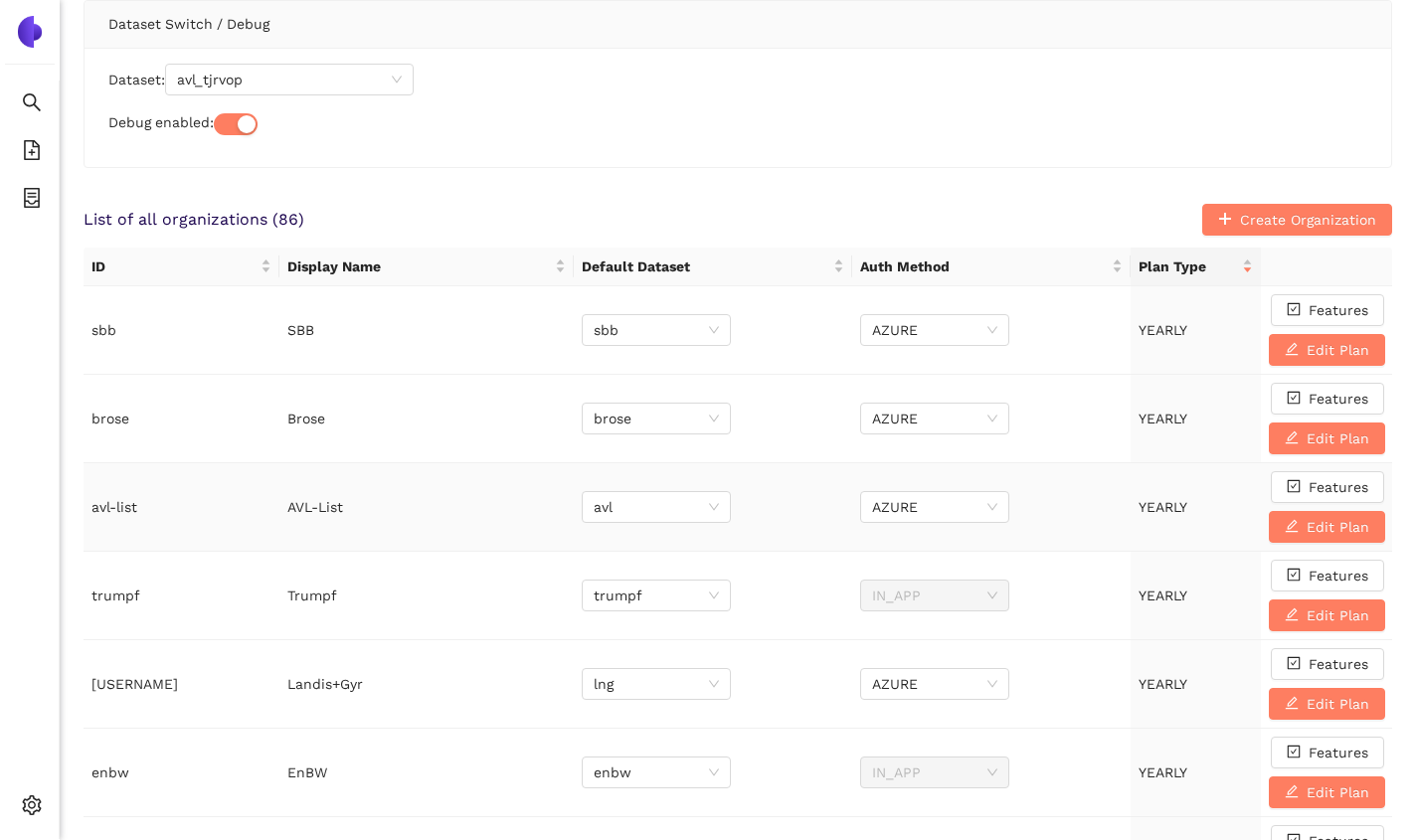 scroll, scrollTop: 98, scrollLeft: 0, axis: vertical 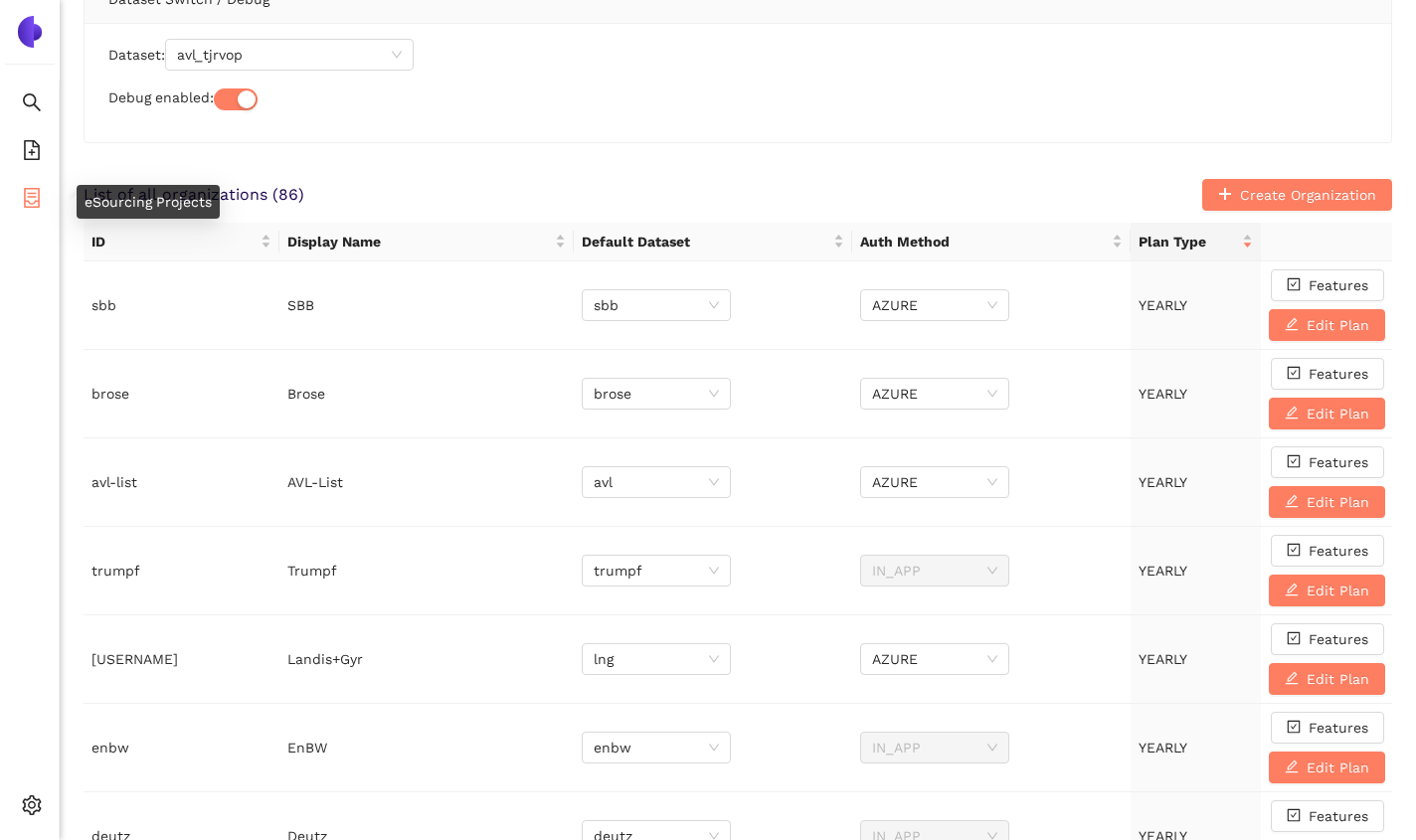 click at bounding box center [32, 201] 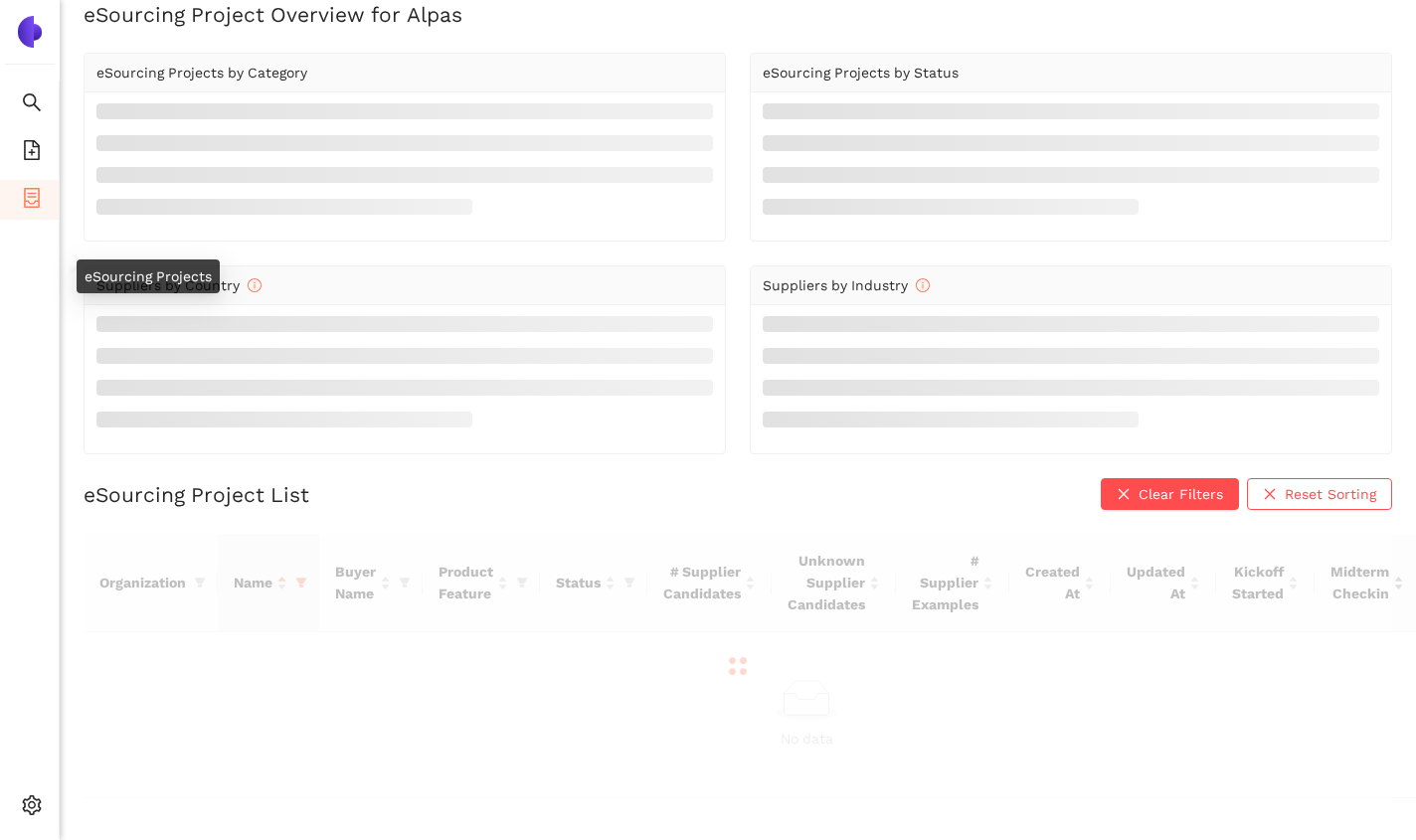 scroll, scrollTop: 24, scrollLeft: 0, axis: vertical 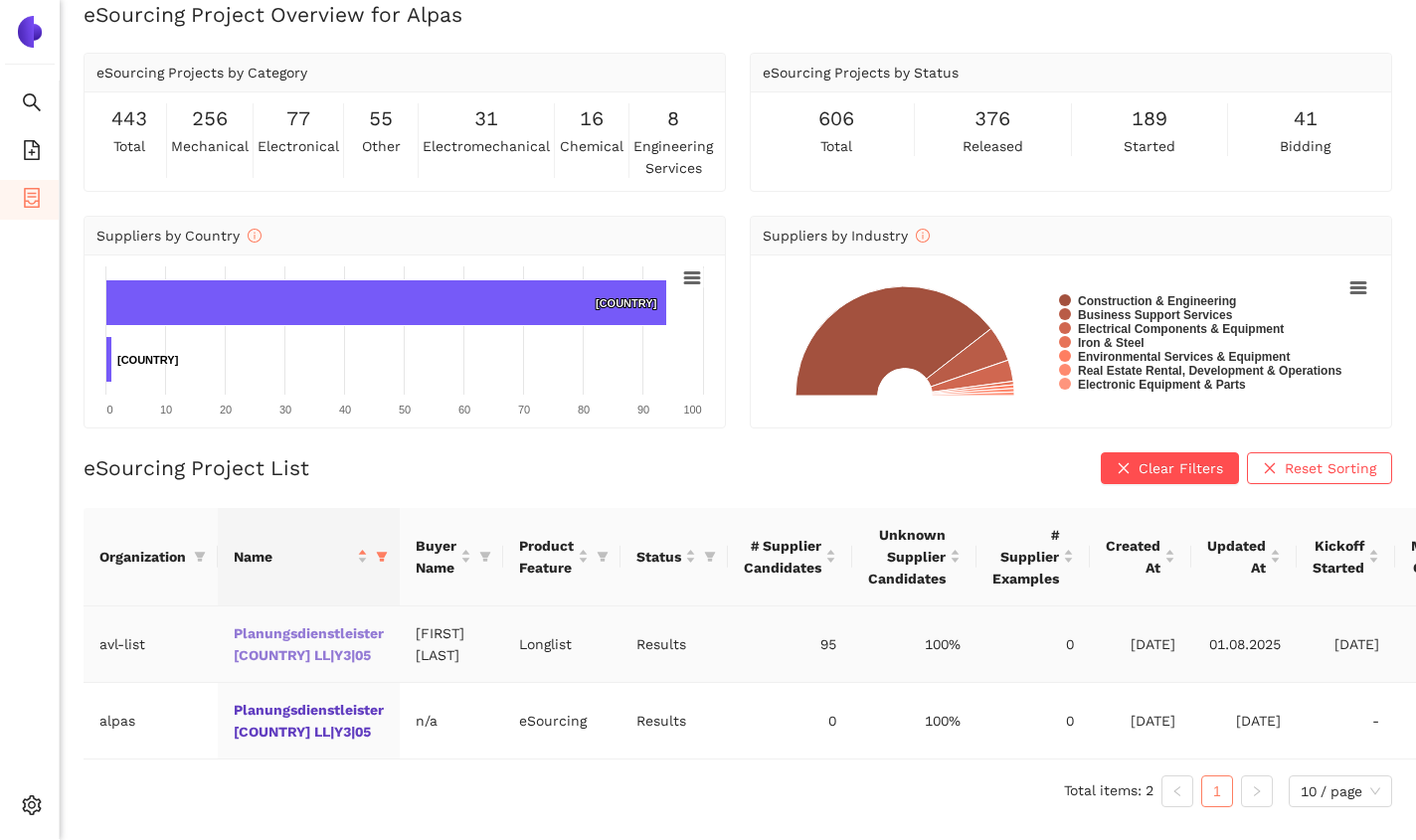 click on "Planungsdienstleister [COUNTRY] LL|Y3|05" at bounding box center [0, 0] 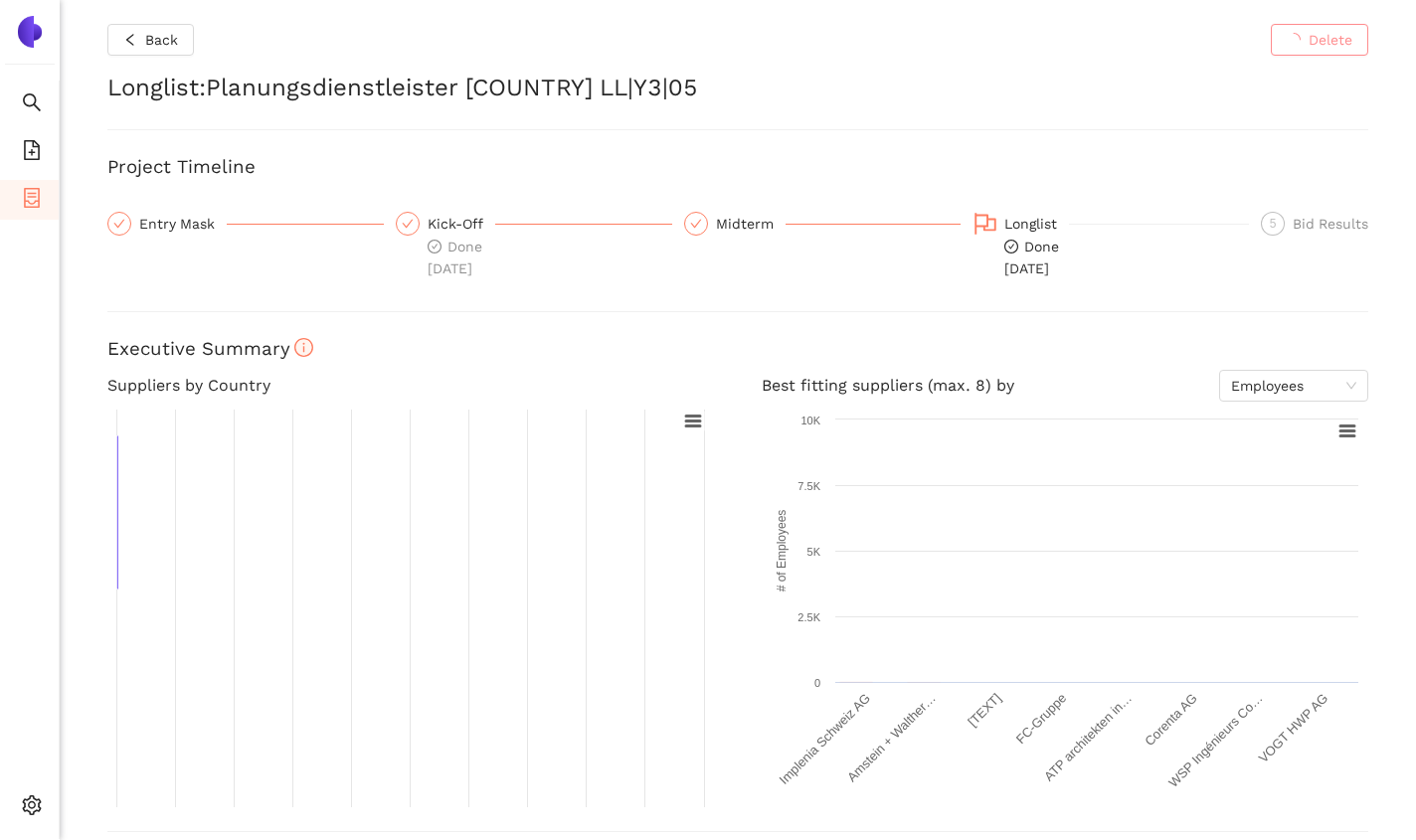 scroll, scrollTop: 0, scrollLeft: 0, axis: both 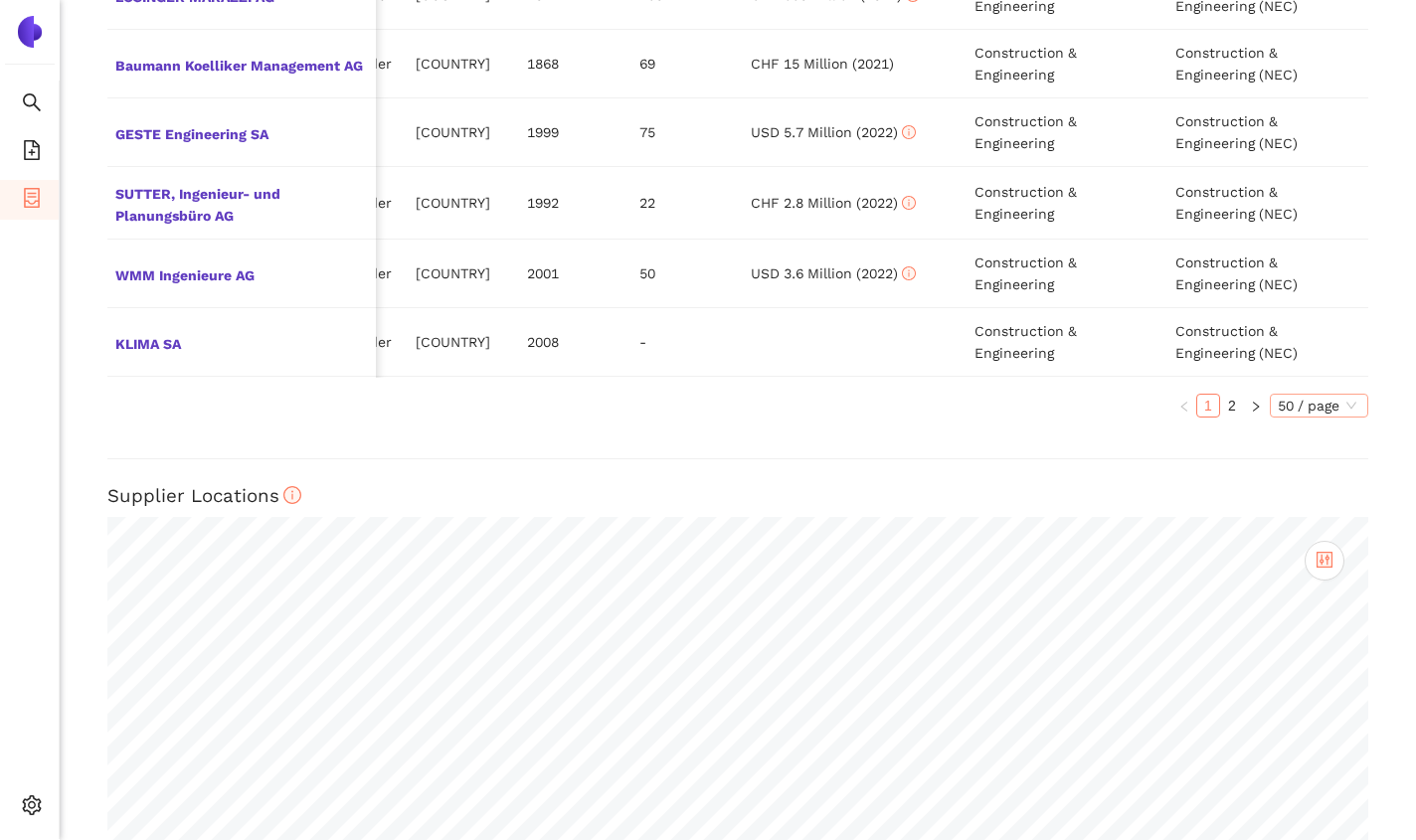 click on "50 / page" at bounding box center (1319, 406) 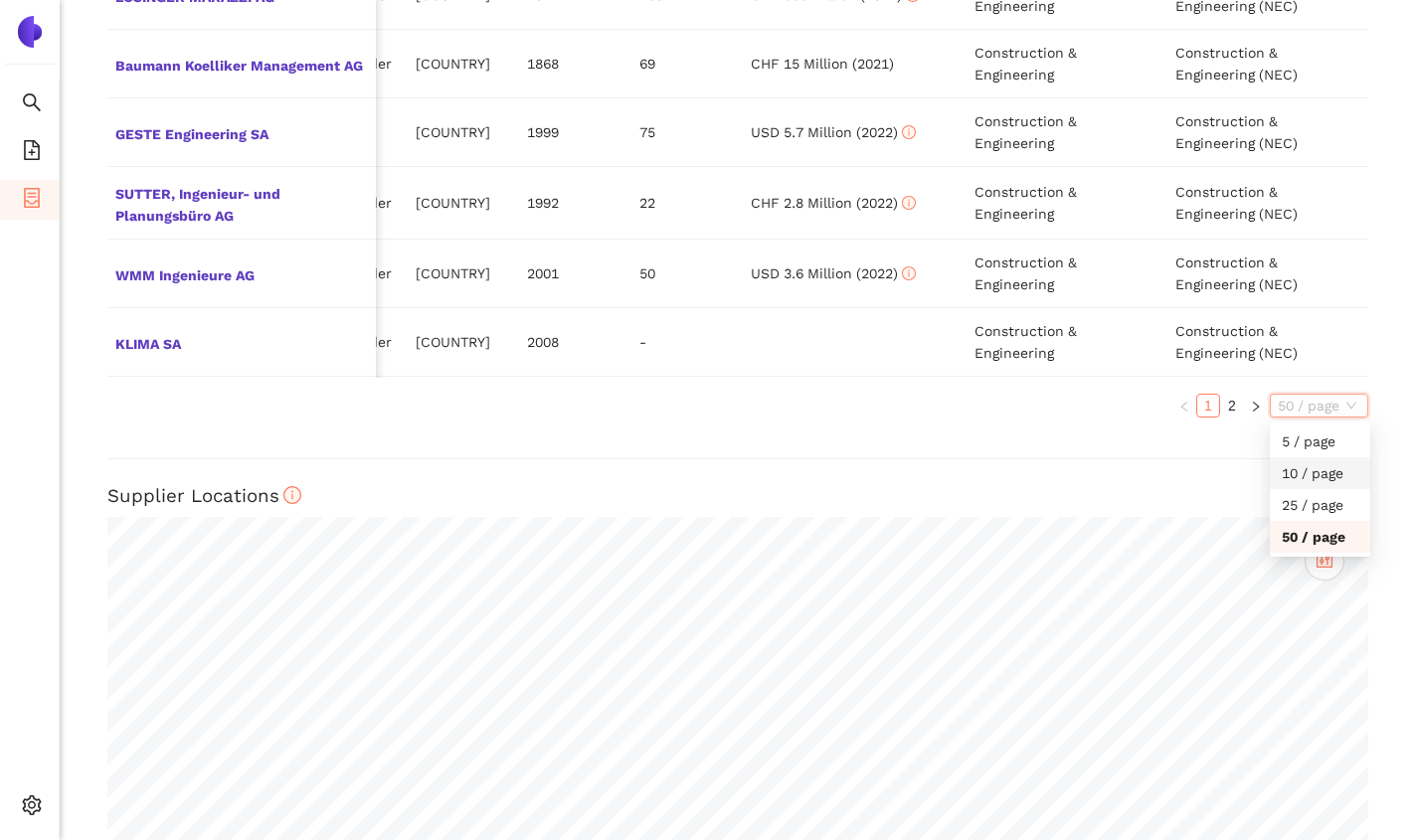 click on "10 / page" at bounding box center [1320, 473] 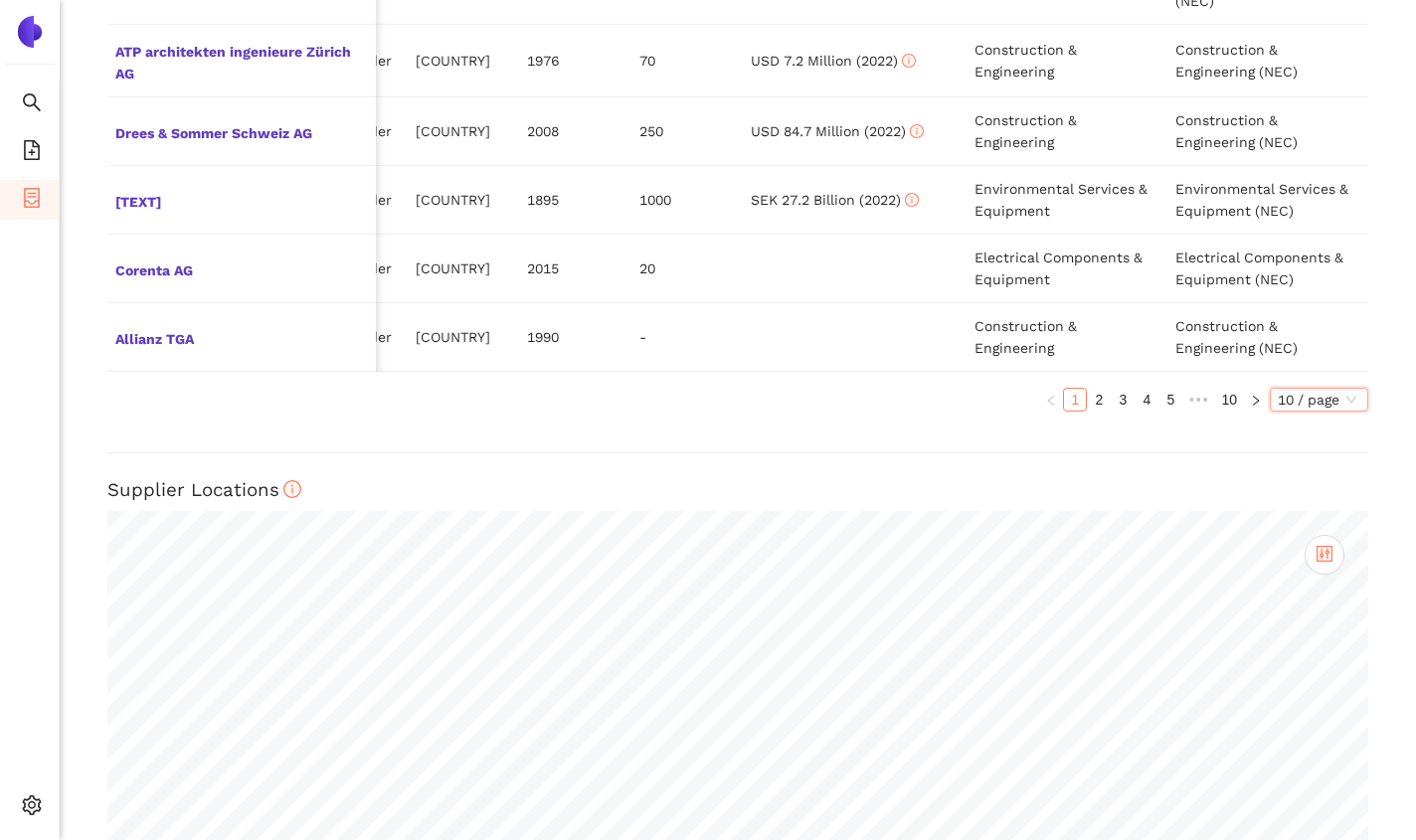scroll, scrollTop: 0, scrollLeft: 549, axis: horizontal 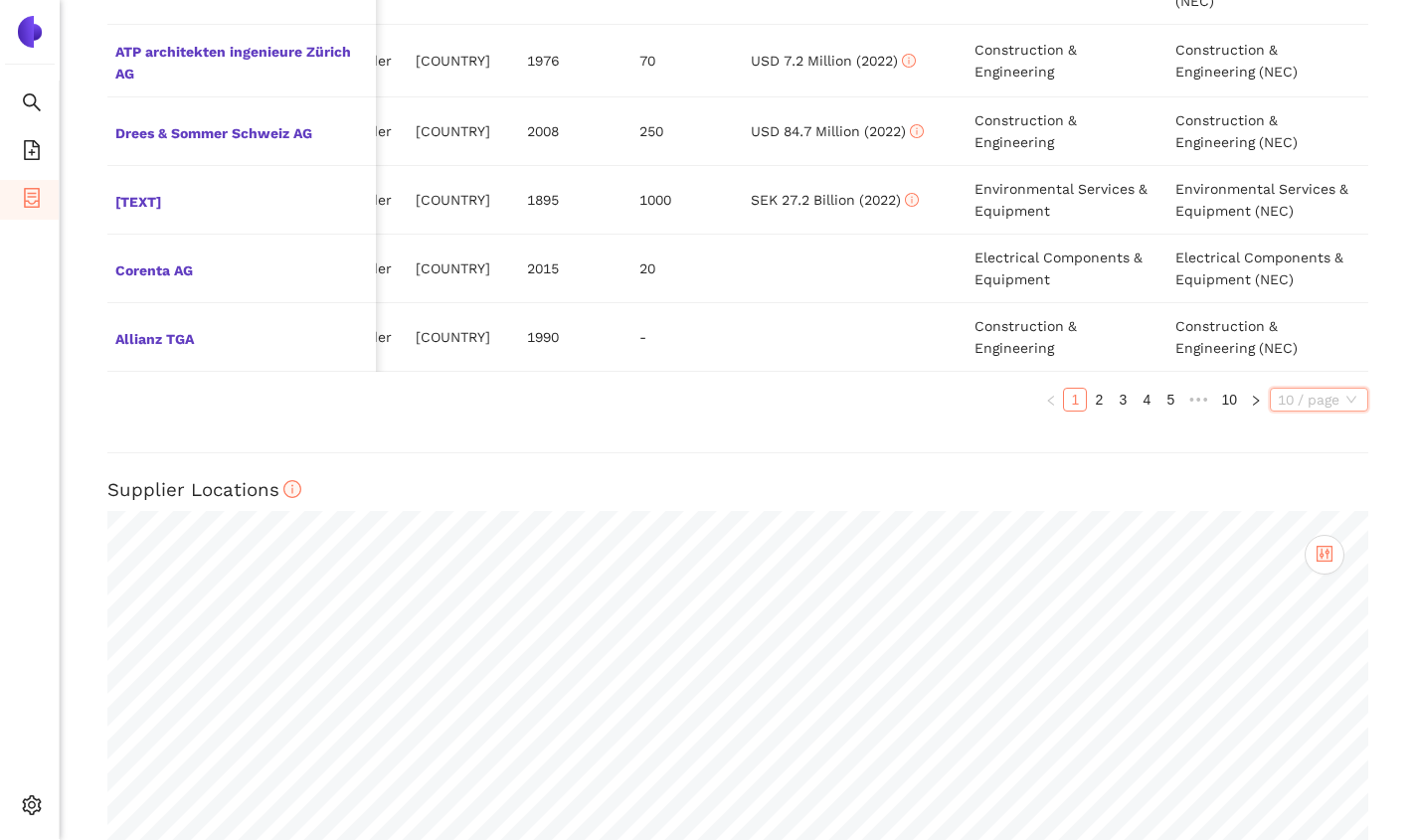 click on "10 / page" at bounding box center [1319, 400] 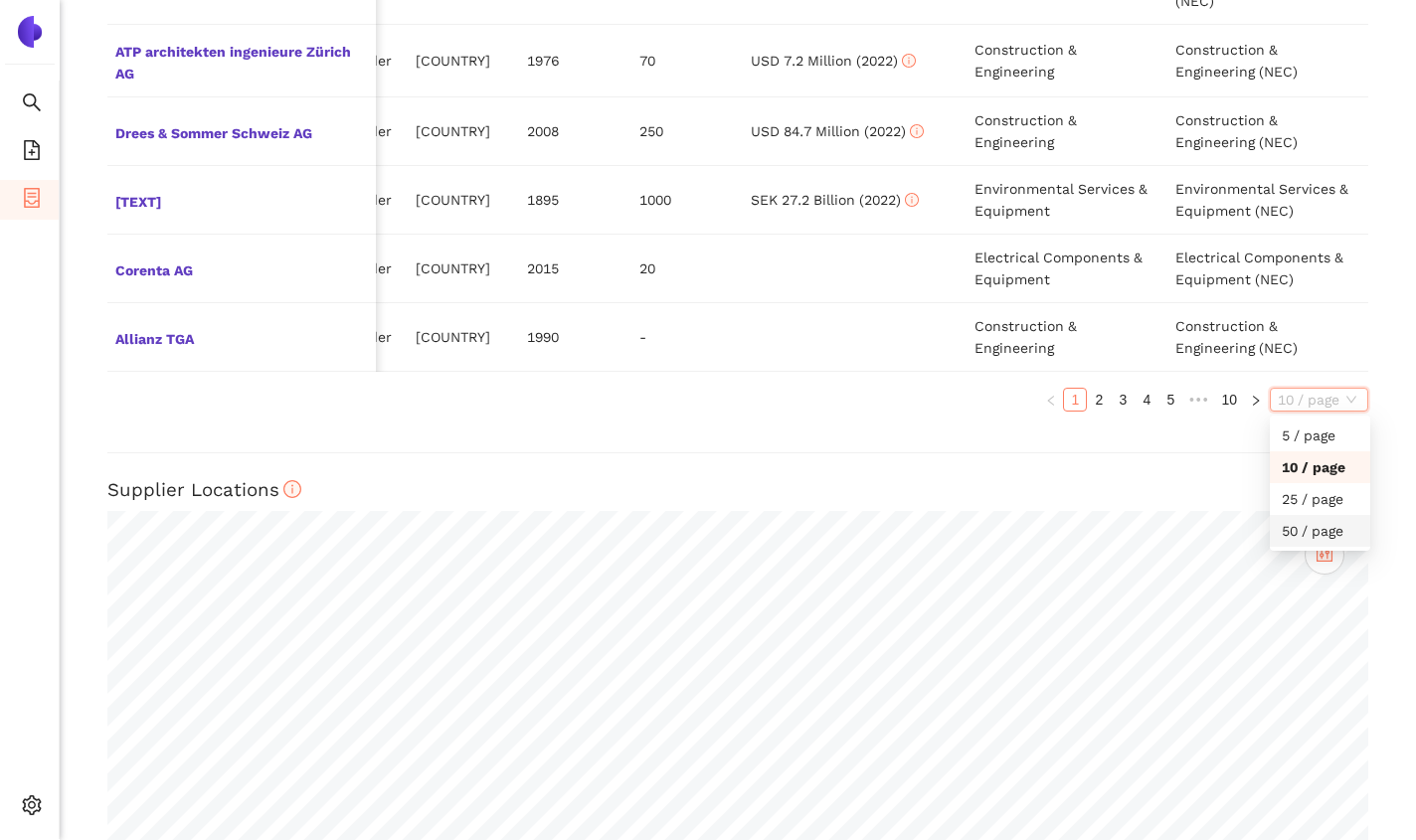 click on "50 / page" at bounding box center (1320, 531) 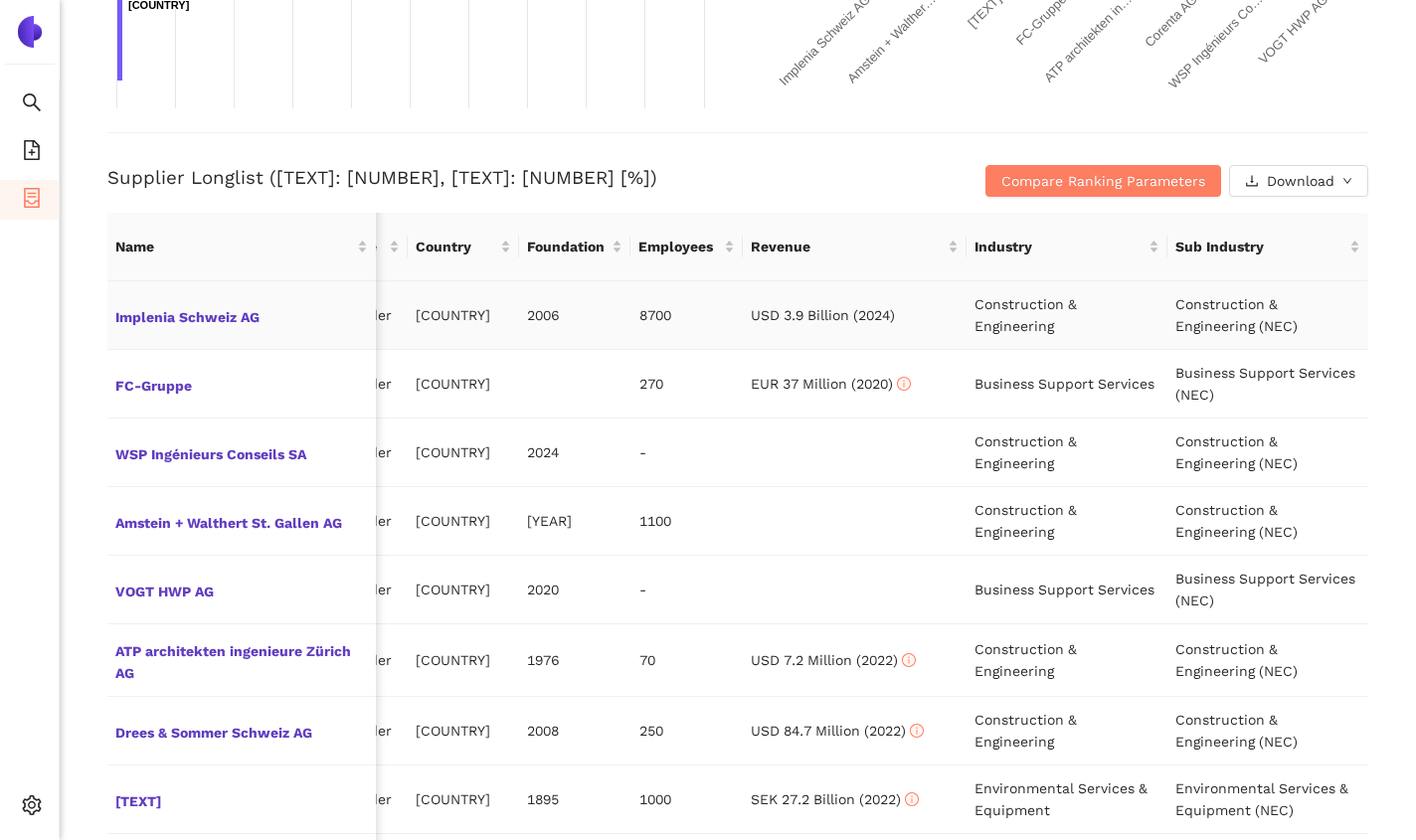 scroll, scrollTop: 691, scrollLeft: 0, axis: vertical 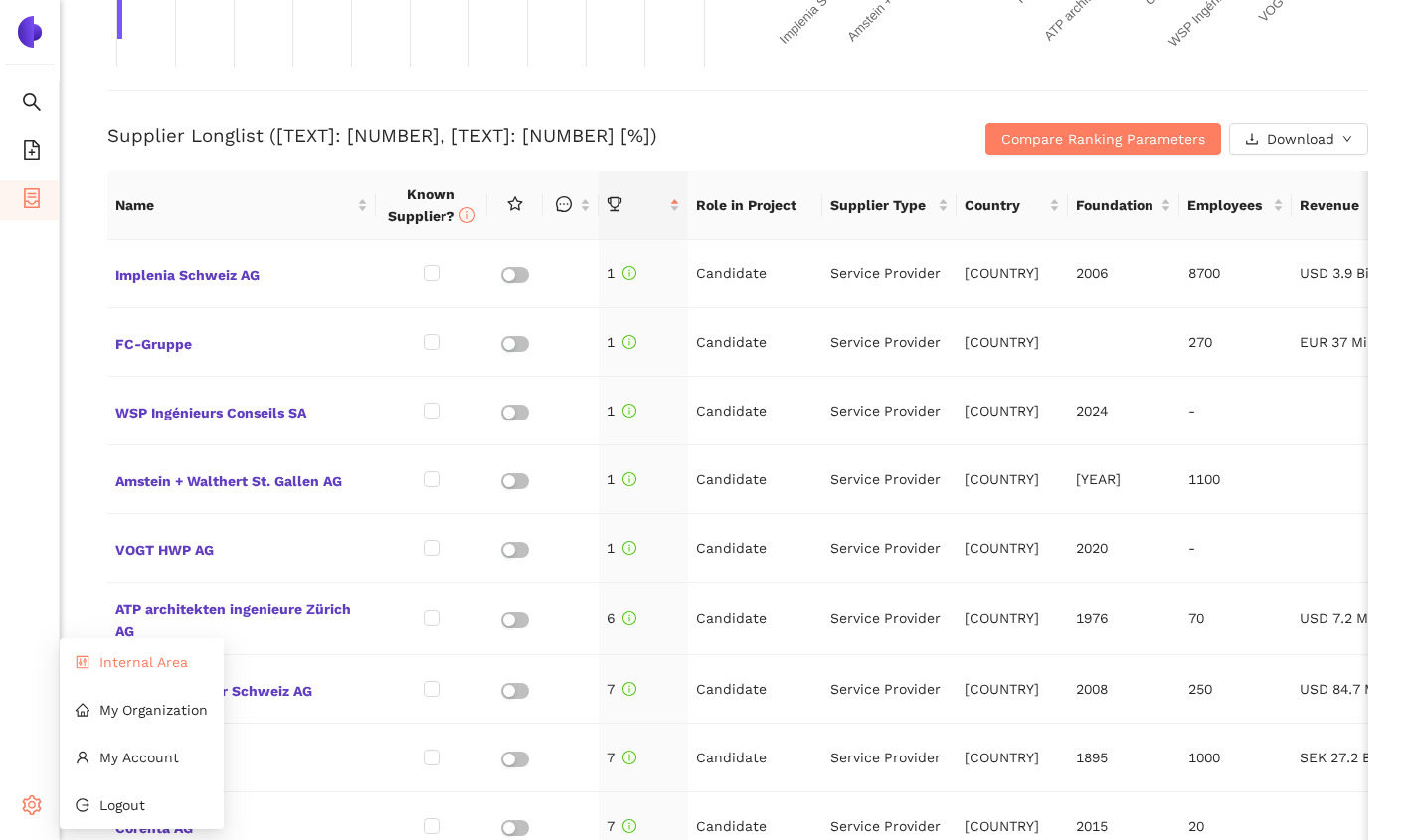 click on "Internal Area" at bounding box center (141, 662) 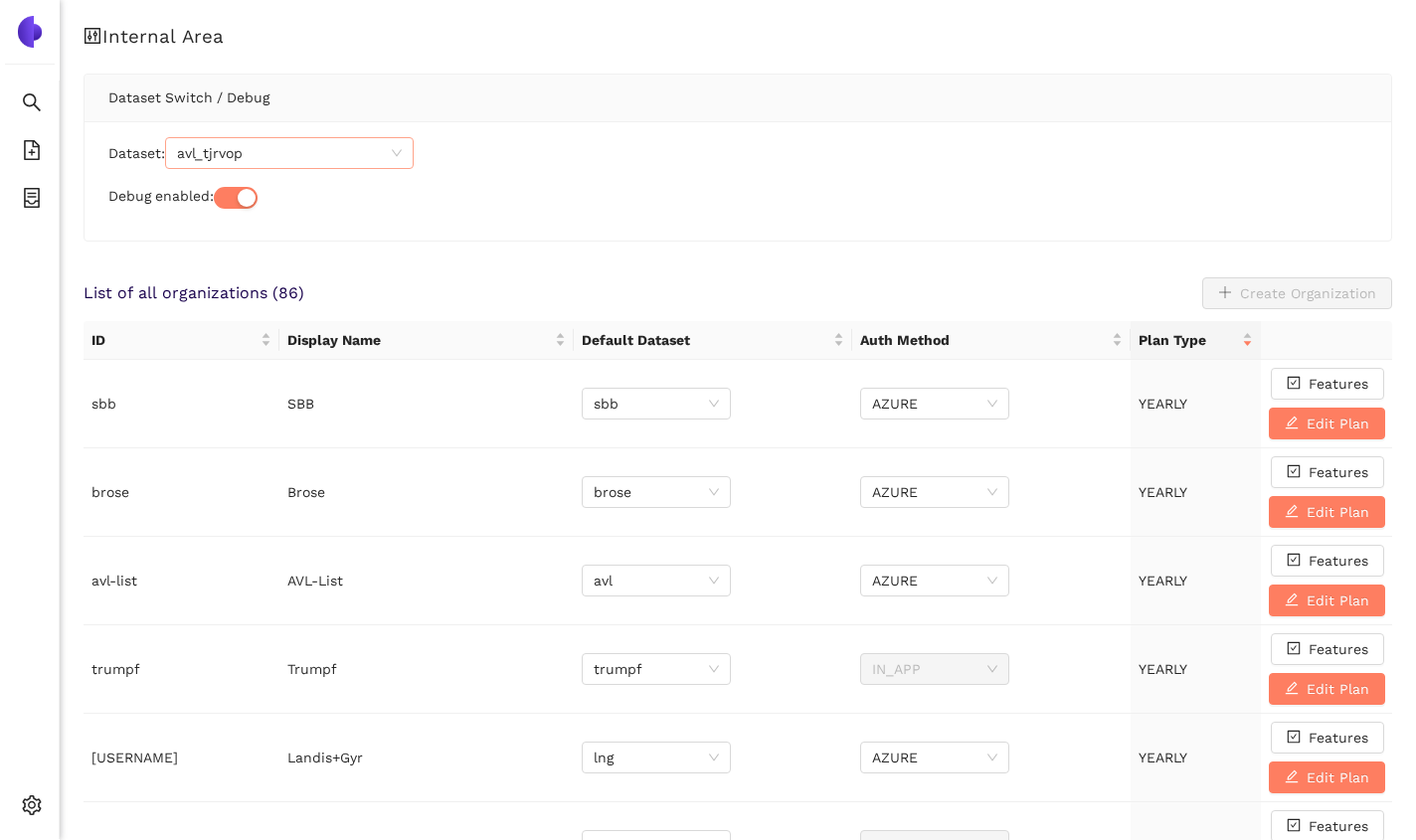 click on "avl_tjrvop" at bounding box center (289, 153) 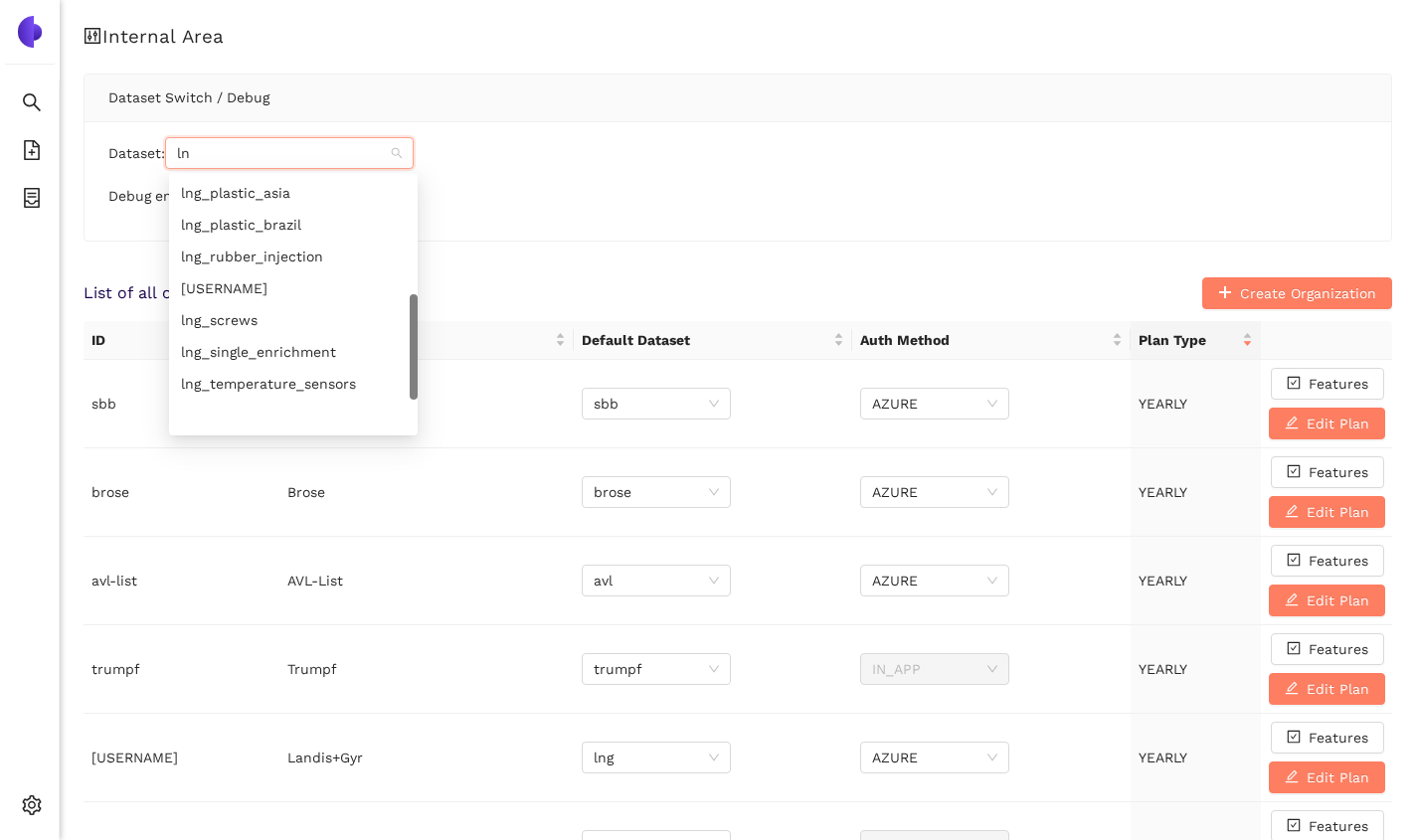 scroll, scrollTop: 318, scrollLeft: 0, axis: vertical 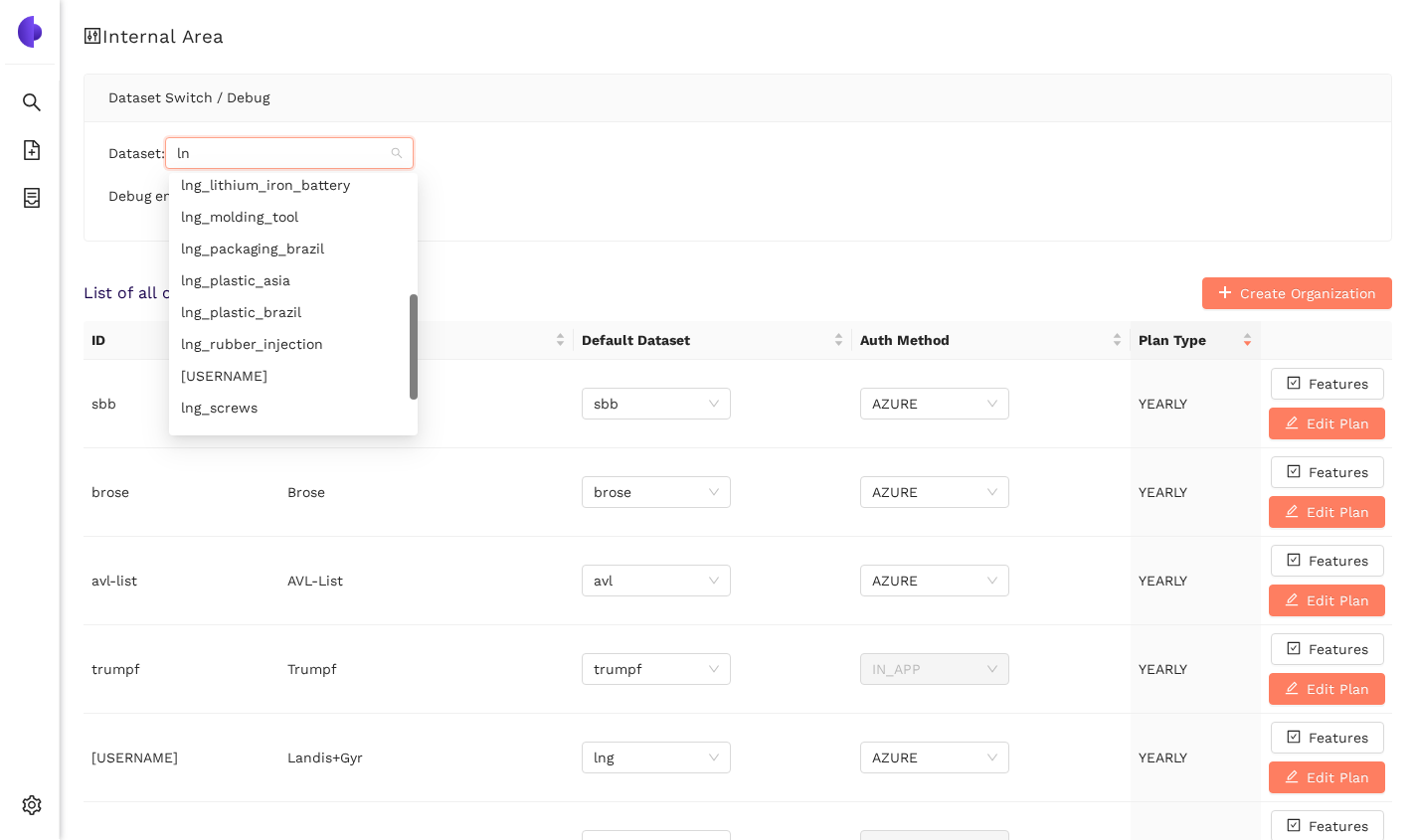 type on "l" 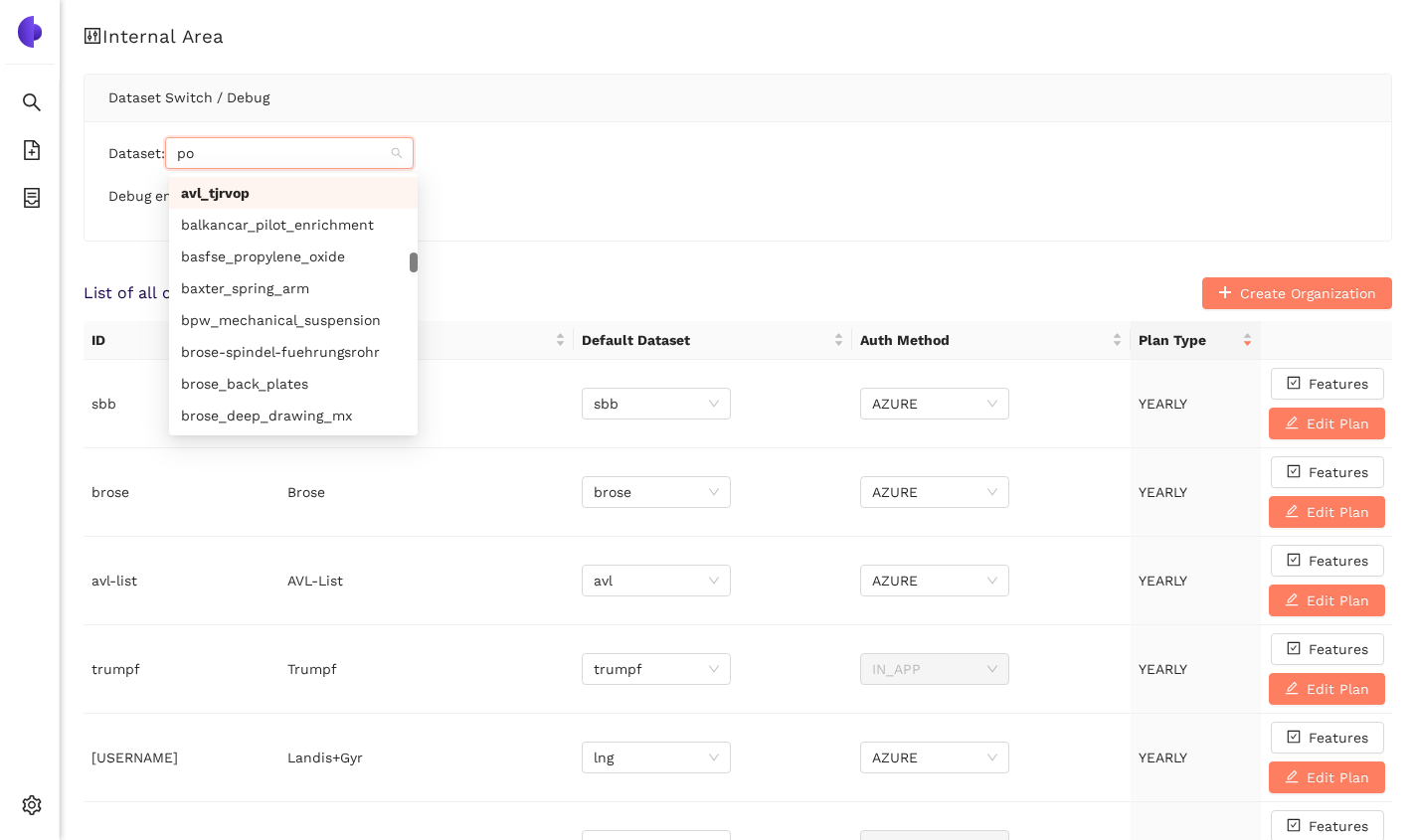 scroll, scrollTop: 151, scrollLeft: 0, axis: vertical 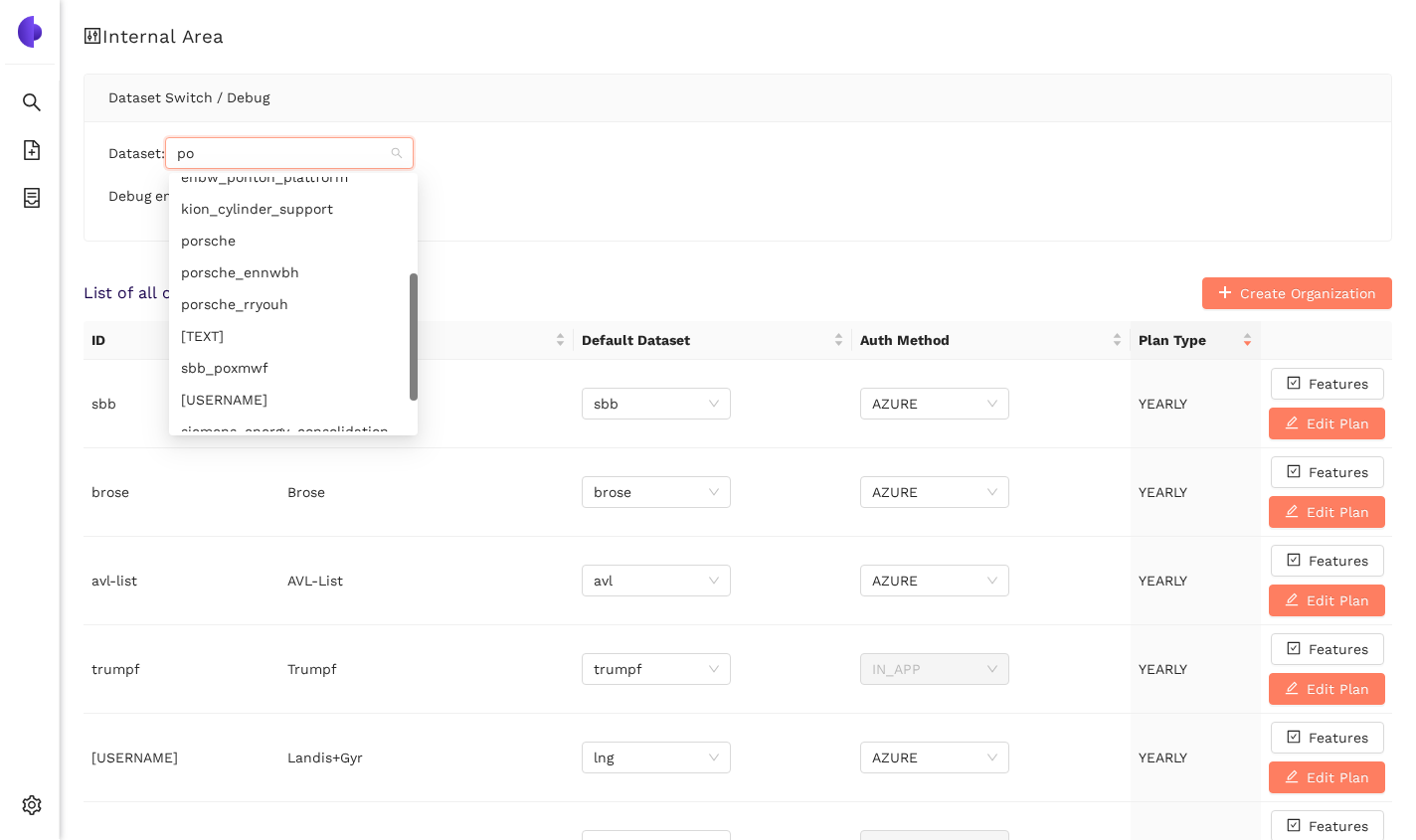 type on "por" 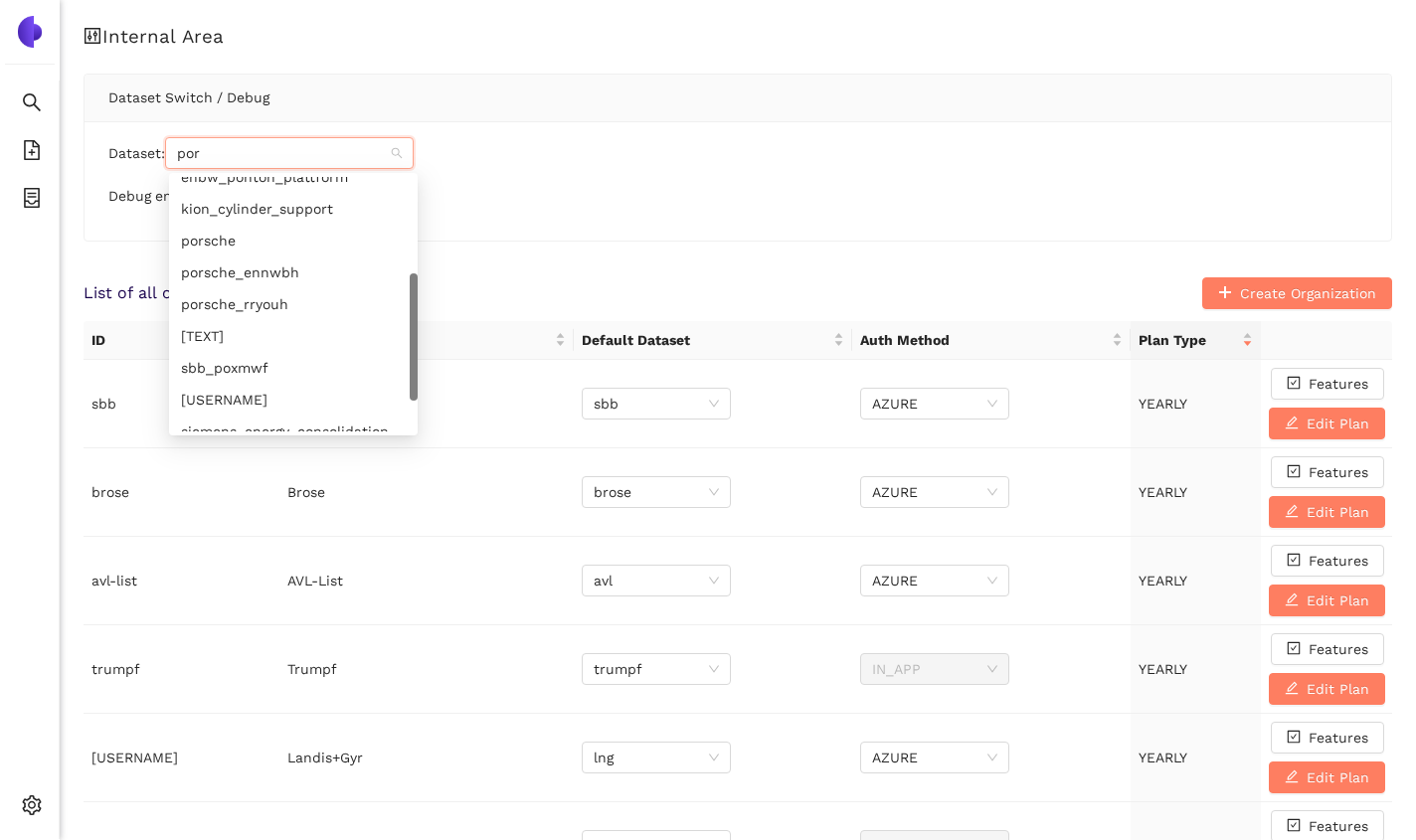 scroll, scrollTop: 0, scrollLeft: 0, axis: both 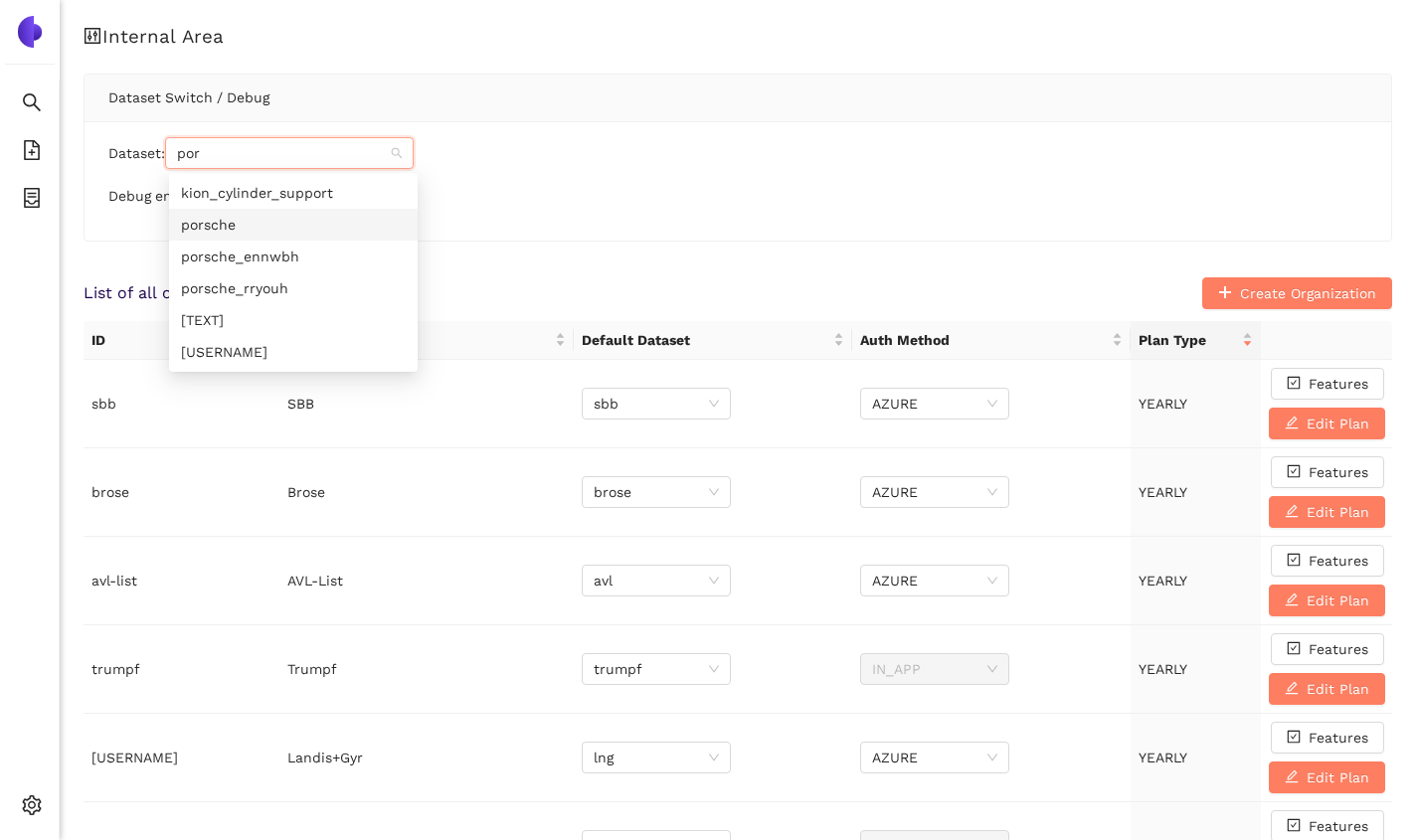 click on "porsche" at bounding box center [293, 225] 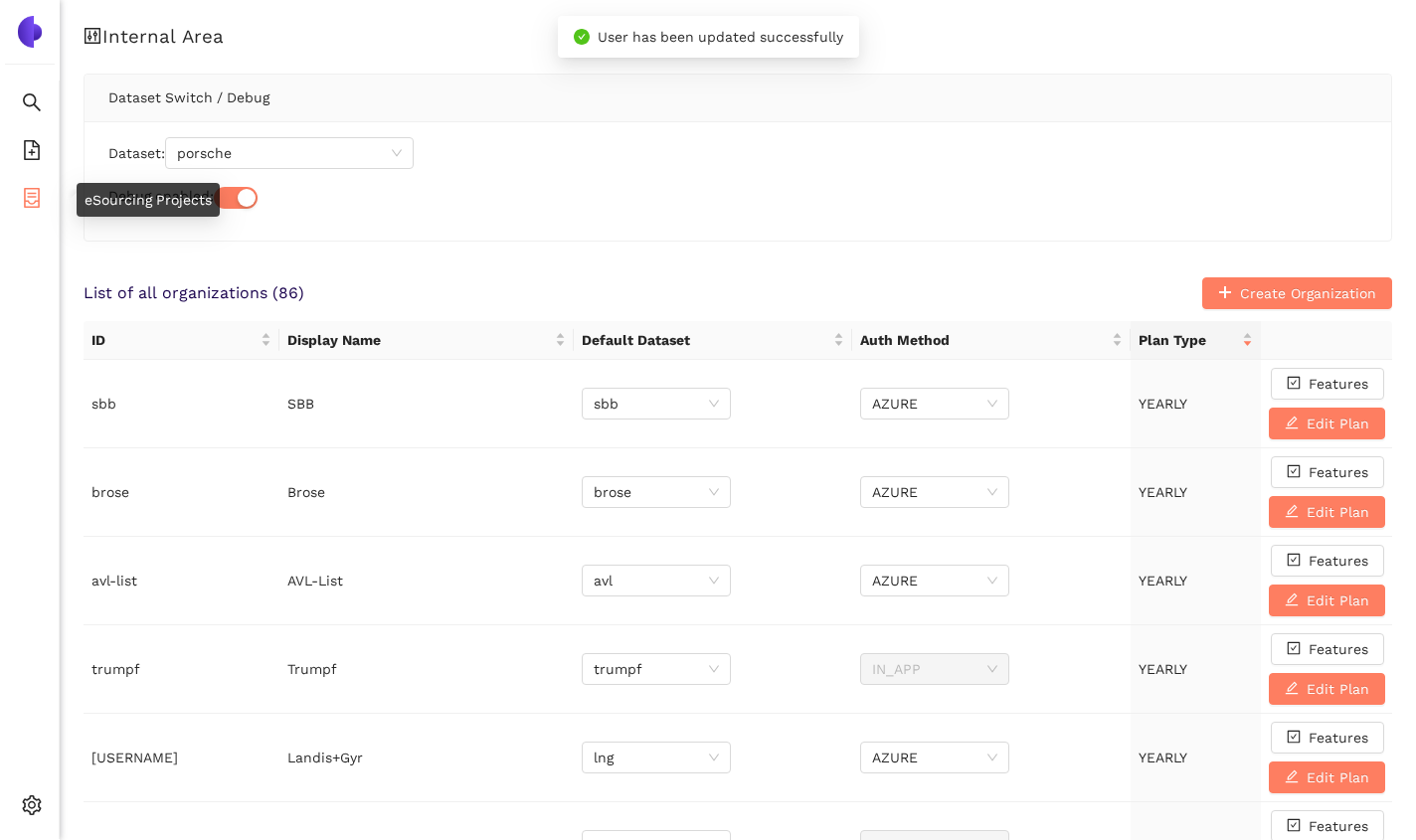 click 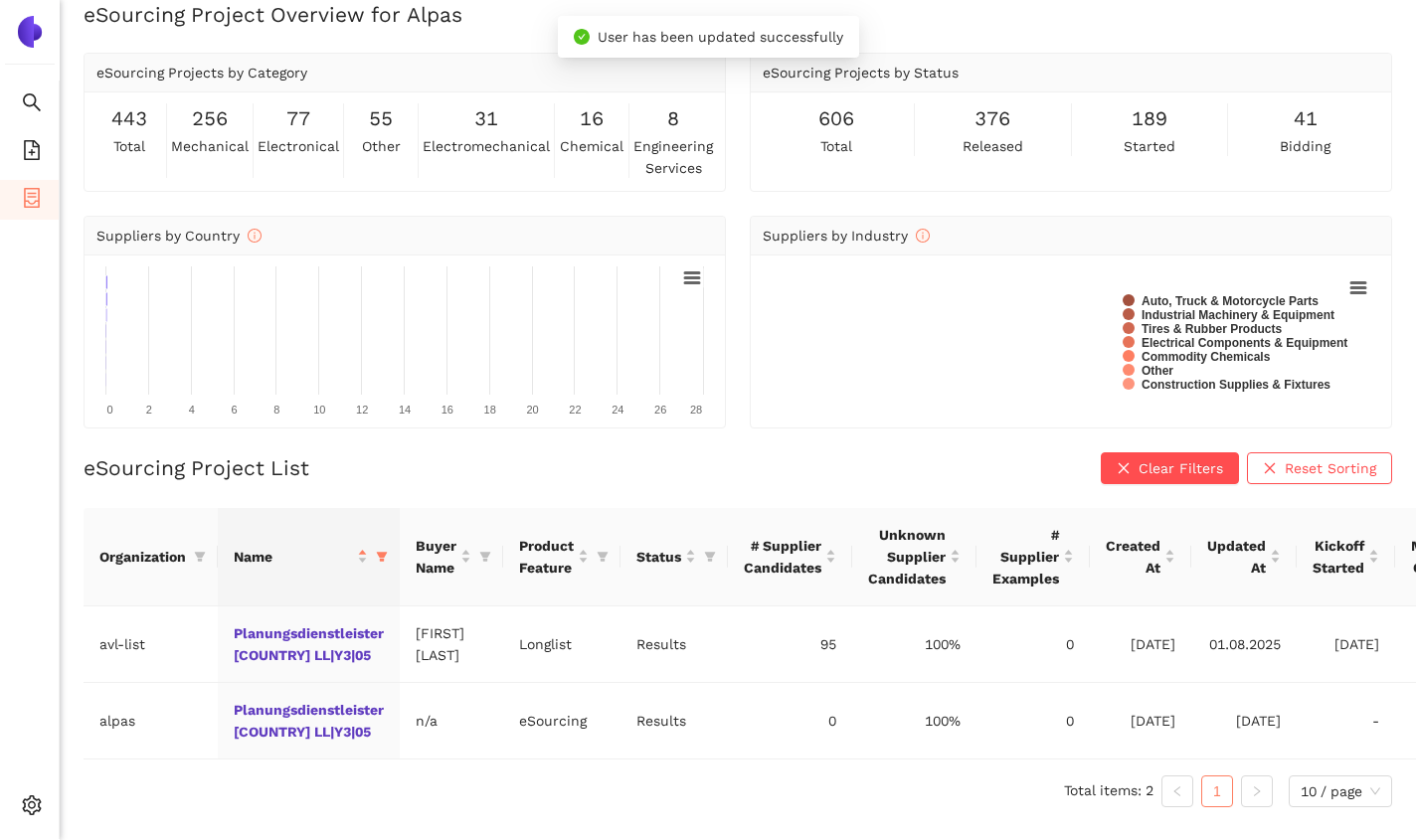 scroll, scrollTop: 24, scrollLeft: 0, axis: vertical 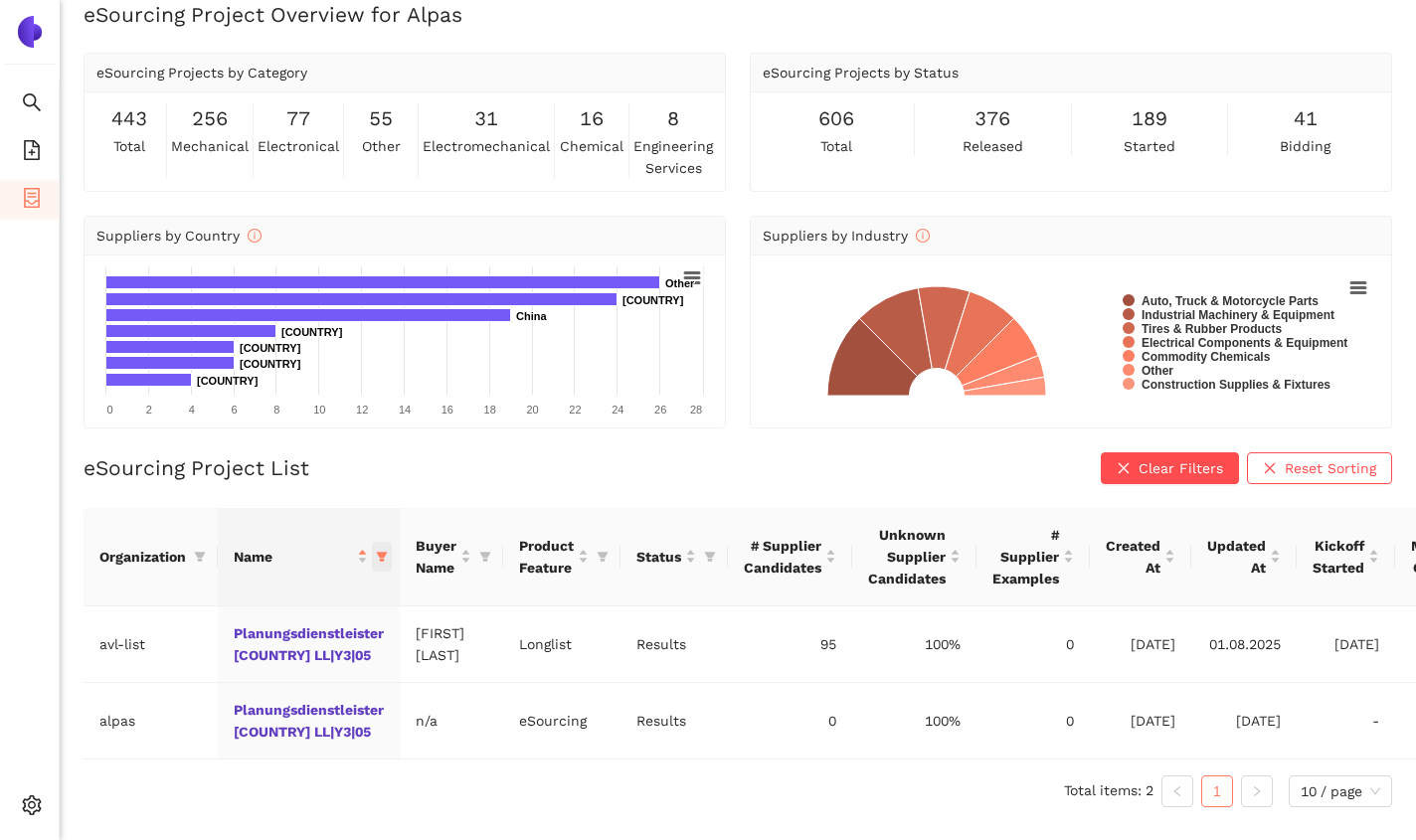 click at bounding box center [382, 557] 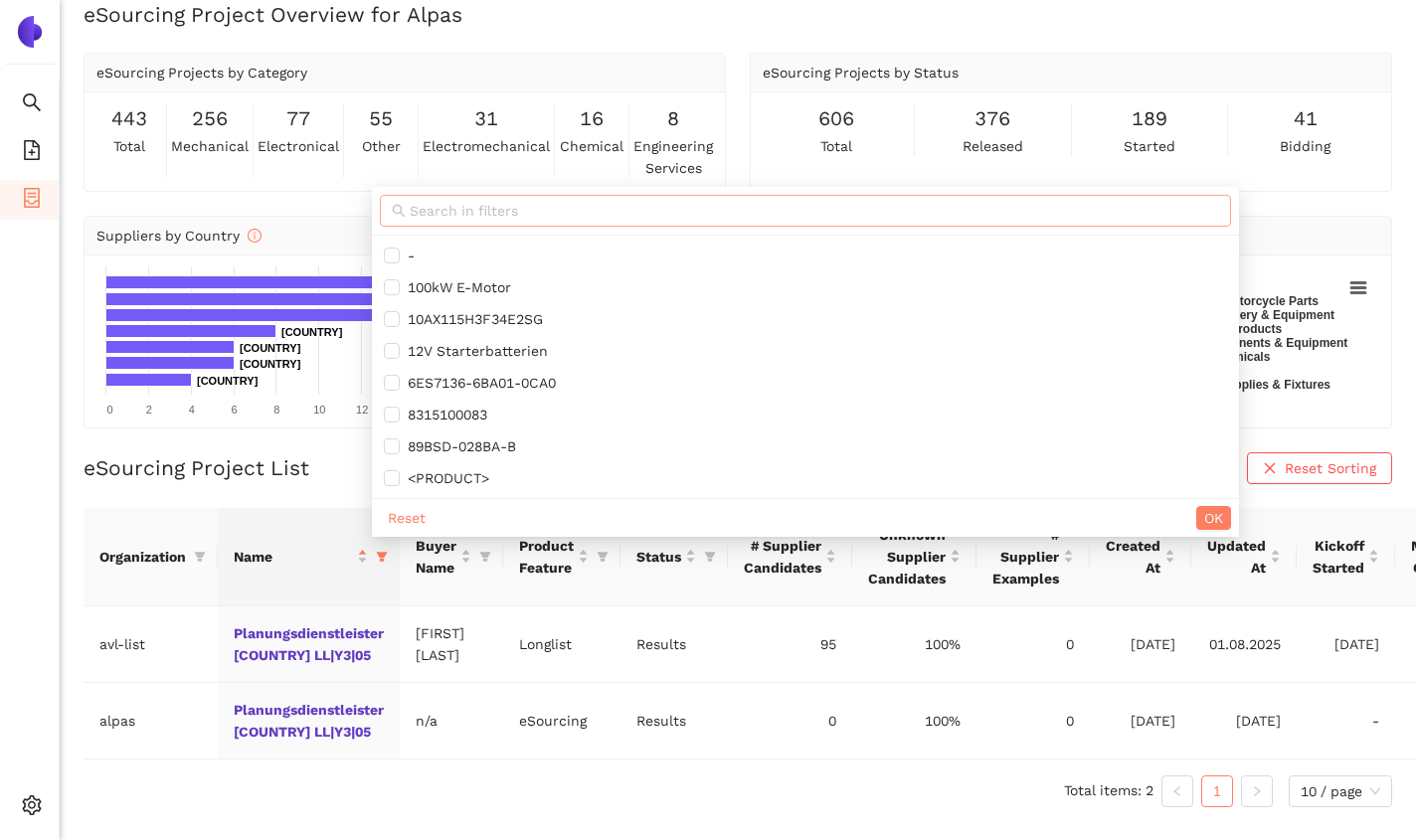 click at bounding box center [814, 211] 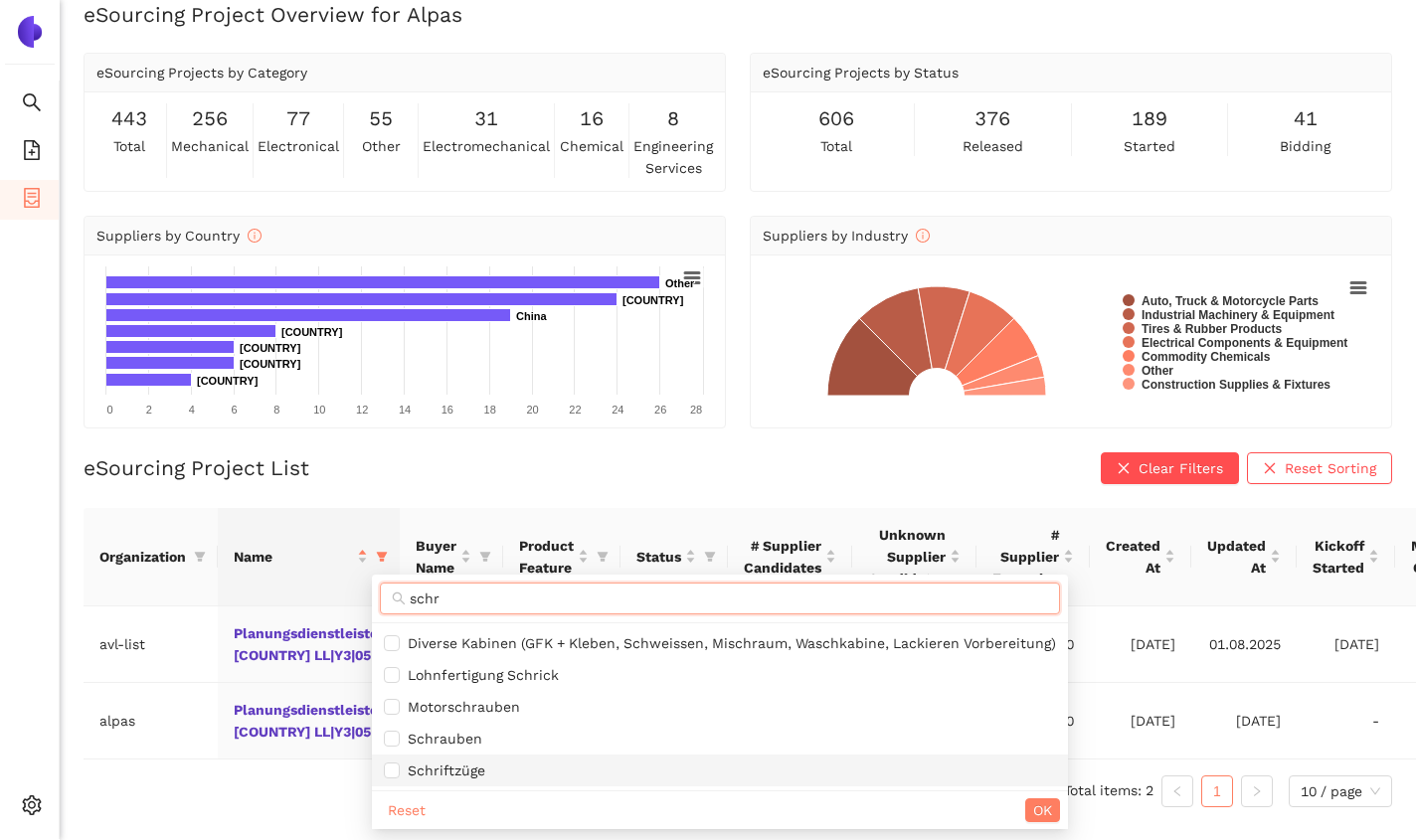 type on "schr" 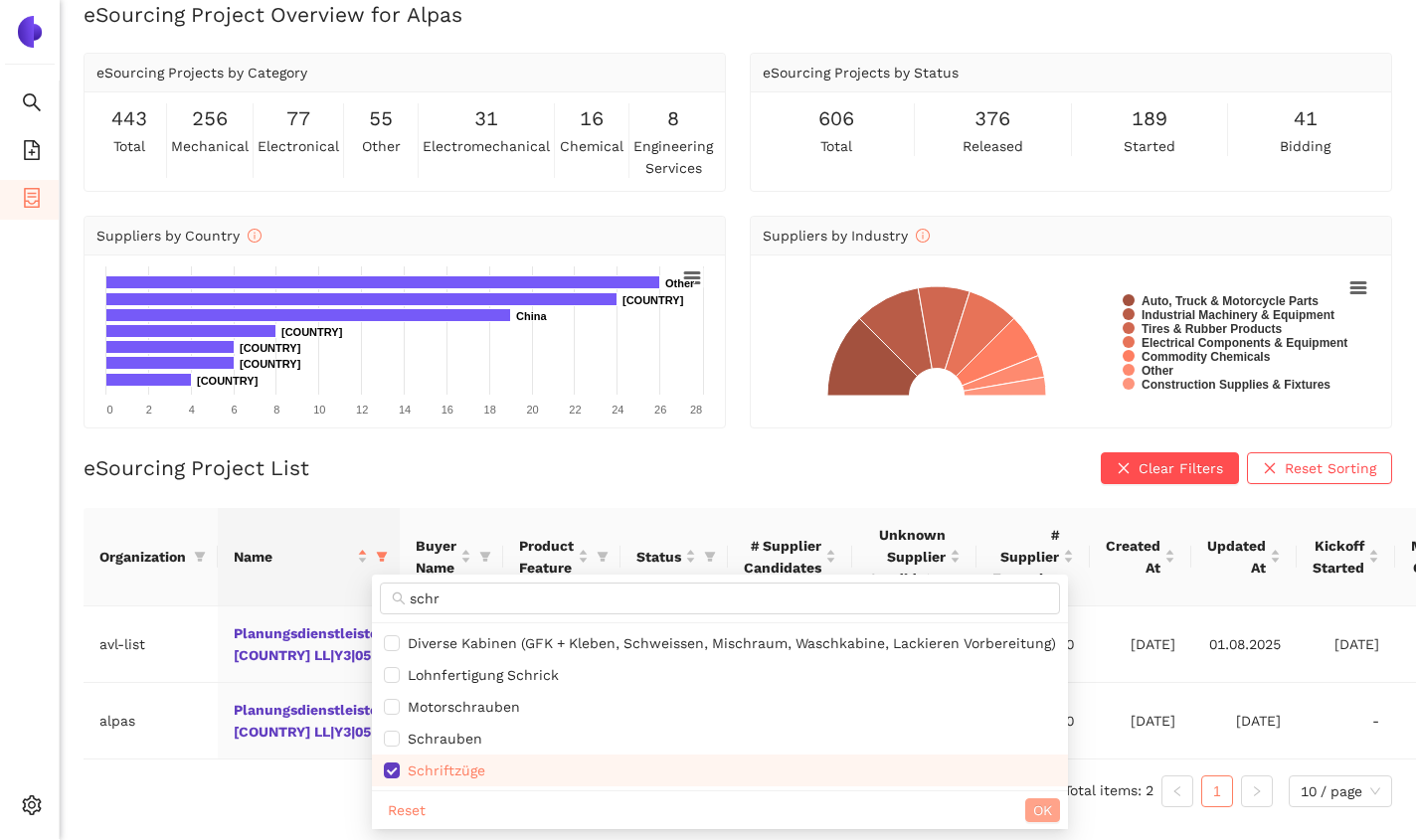 click on "OK" at bounding box center (1042, 810) 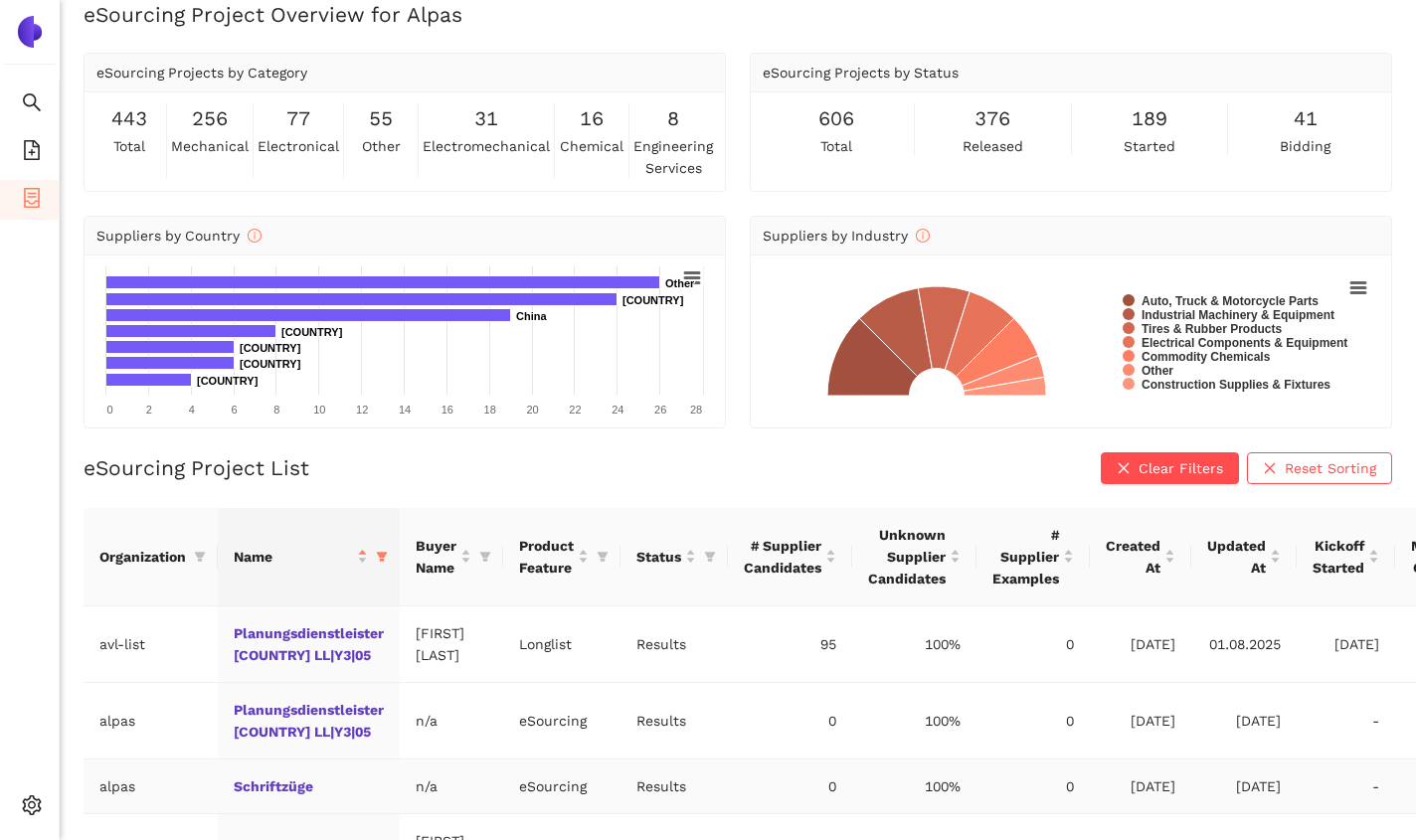 scroll, scrollTop: 138, scrollLeft: 0, axis: vertical 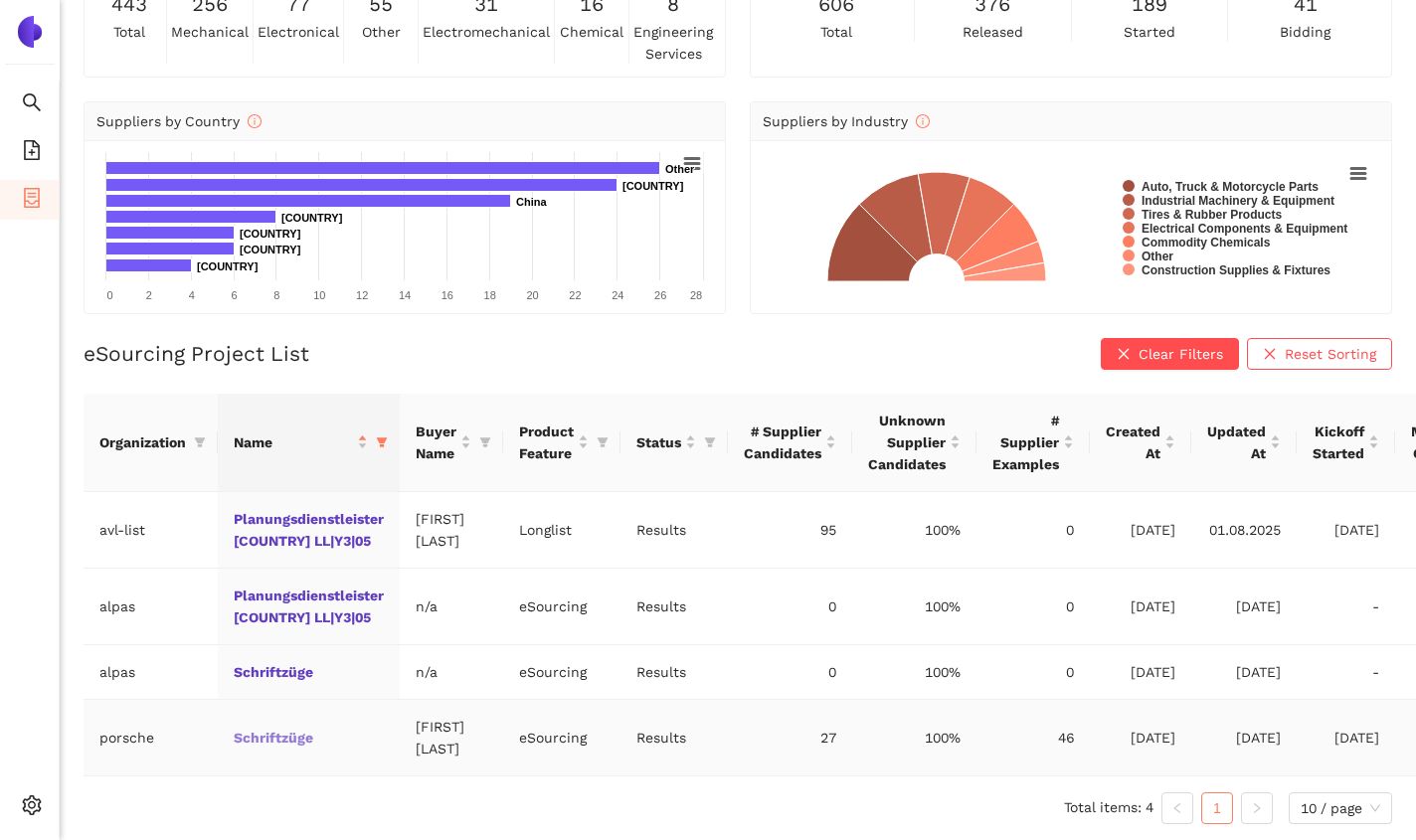 click on "Schriftzüge" at bounding box center [0, 0] 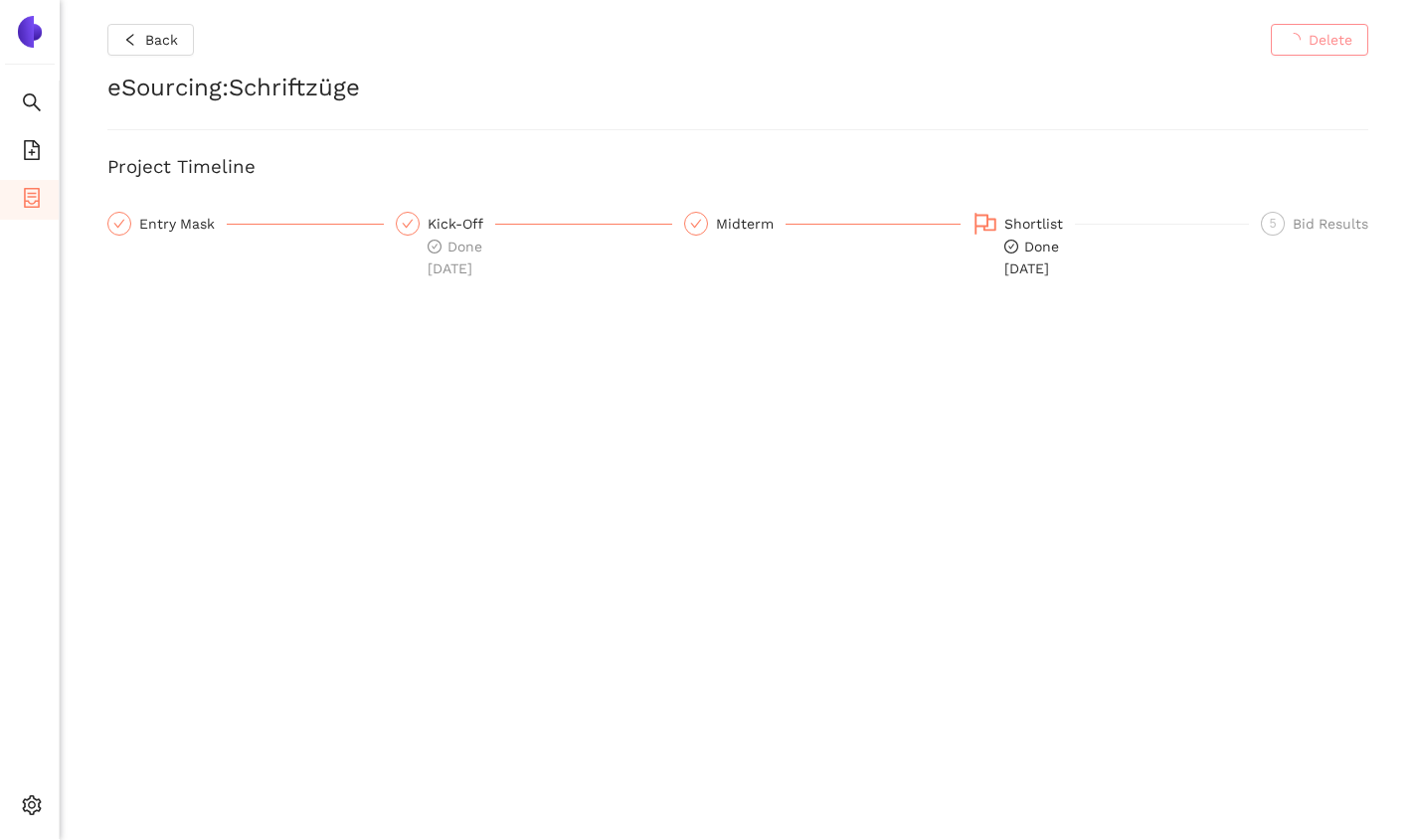 scroll, scrollTop: 0, scrollLeft: 0, axis: both 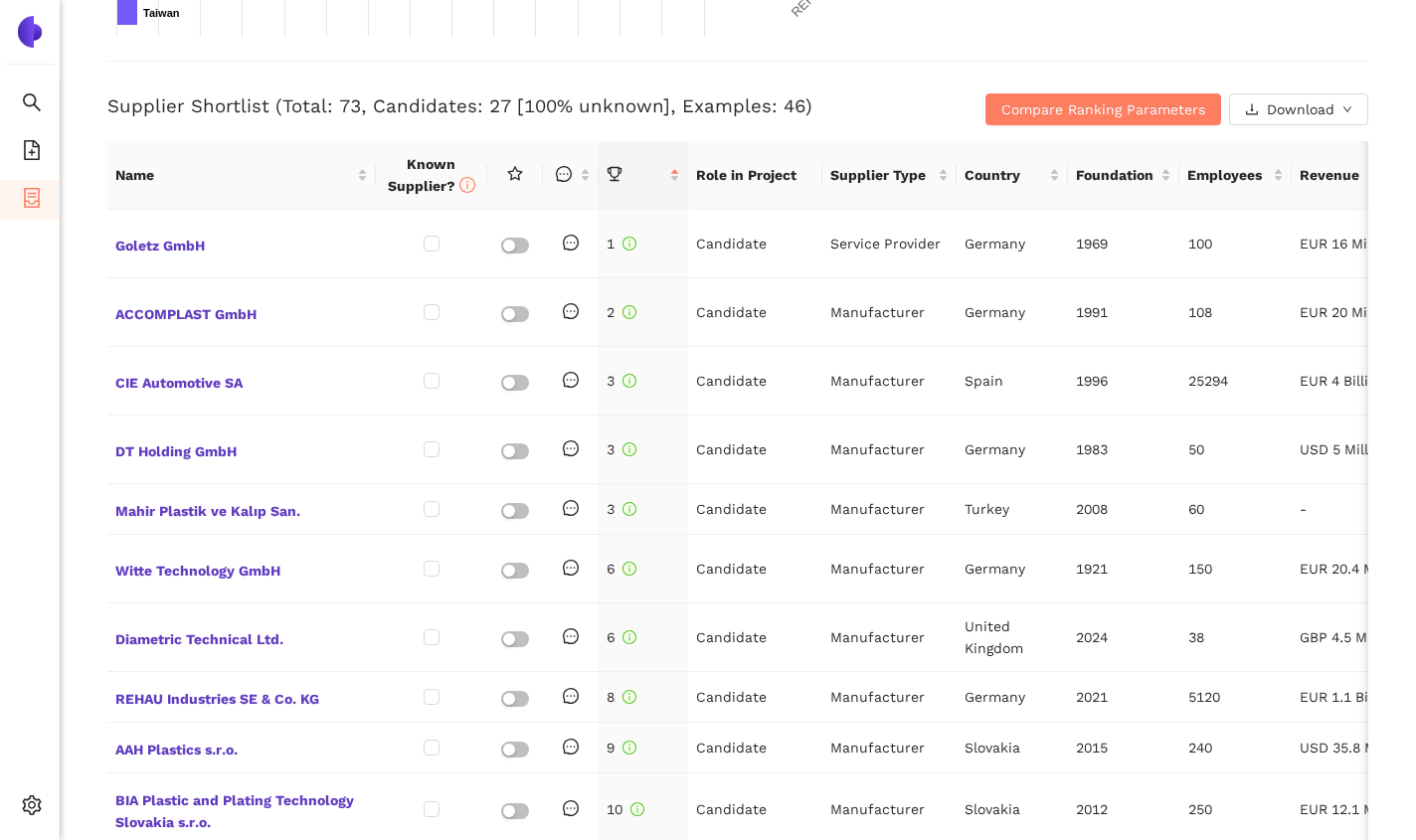 click on "Supplier Shortlist   (Total: 73, Candidates: 27 [100% unknown], Examples: 46)" at bounding box center [527, 106] 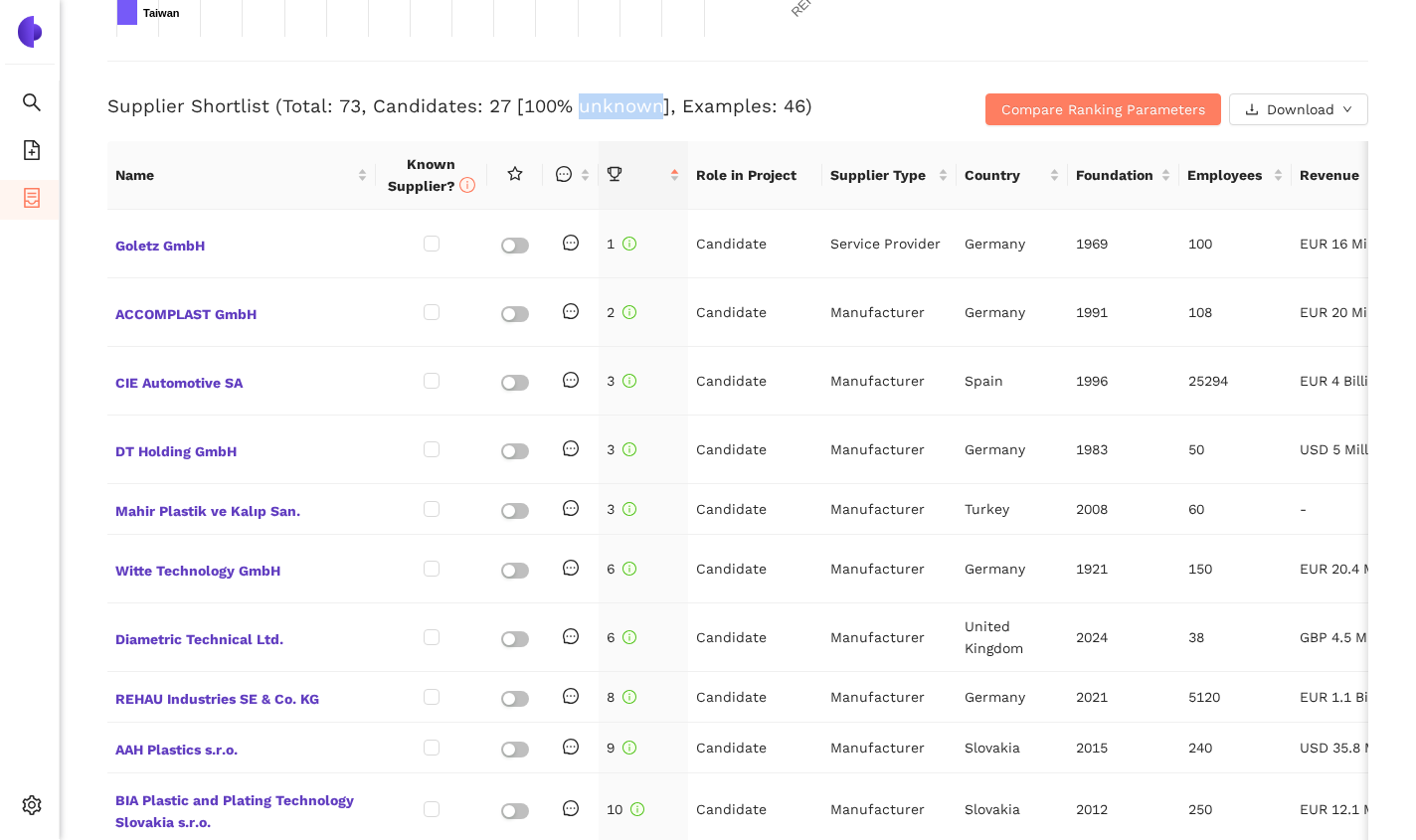 click on "Supplier Shortlist   (Total: 73, Candidates: 27 [100% unknown], Examples: 46)" at bounding box center [527, 106] 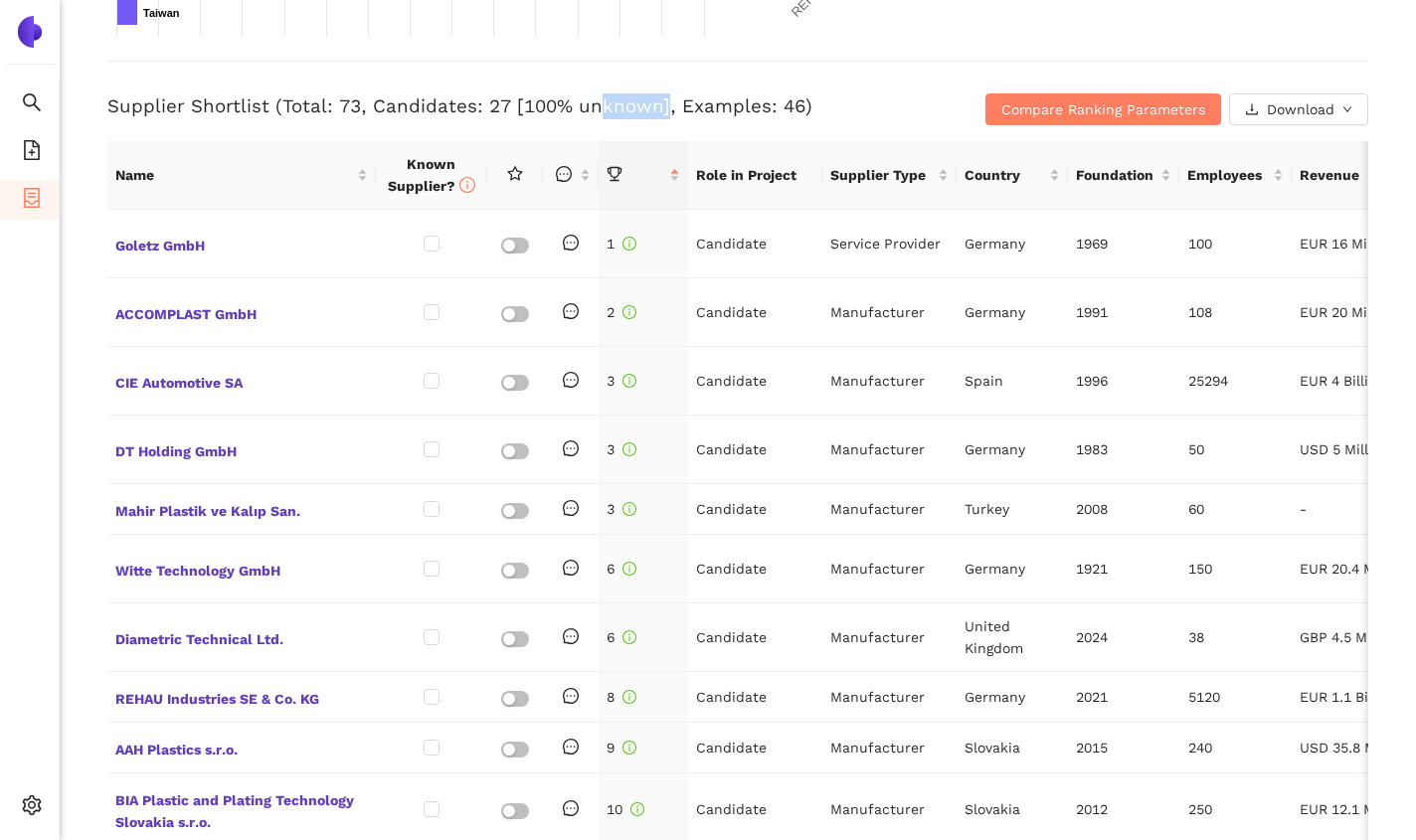 drag, startPoint x: 596, startPoint y: 107, endPoint x: 657, endPoint y: 104, distance: 61.073726 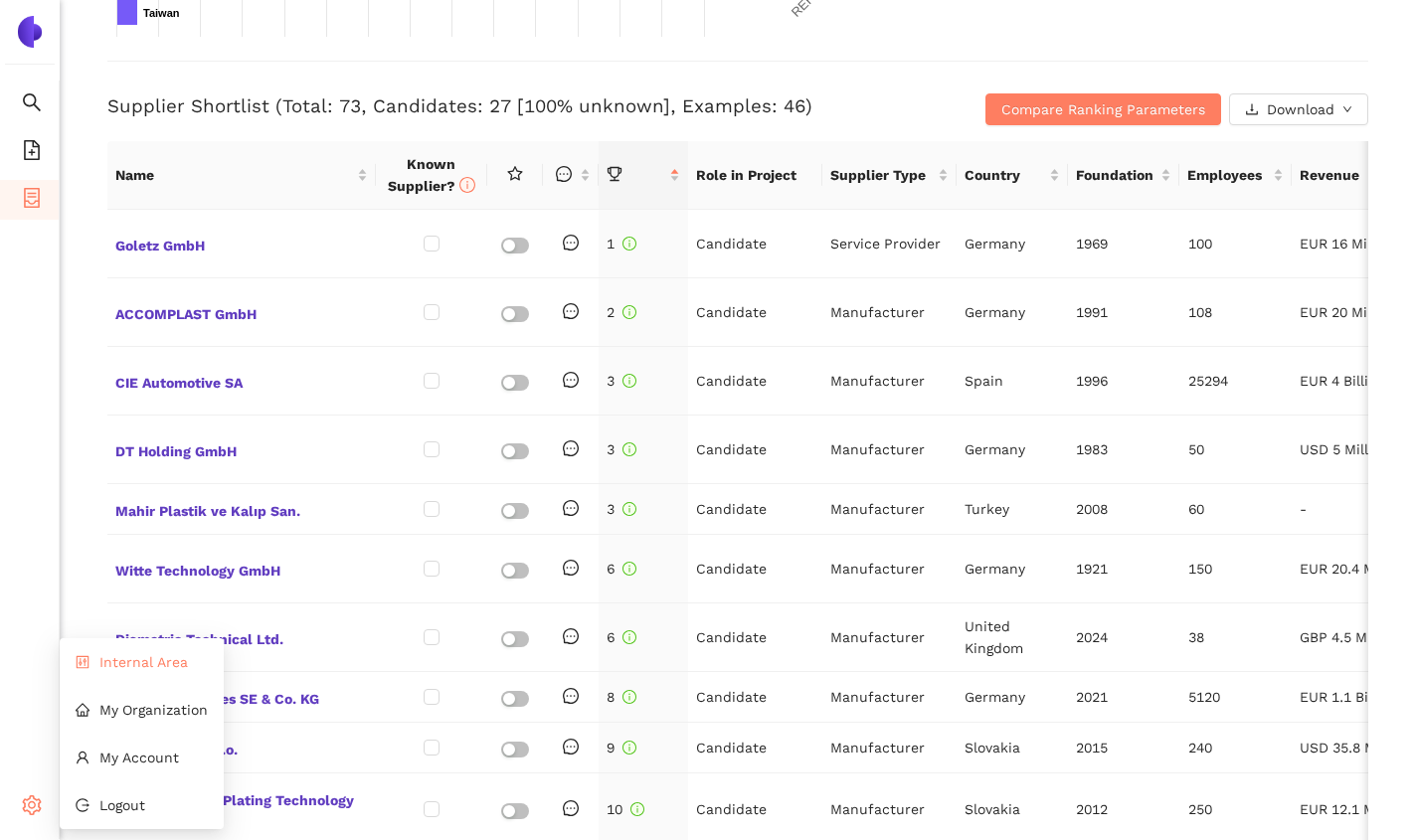 click on "Internal Area" at bounding box center [143, 662] 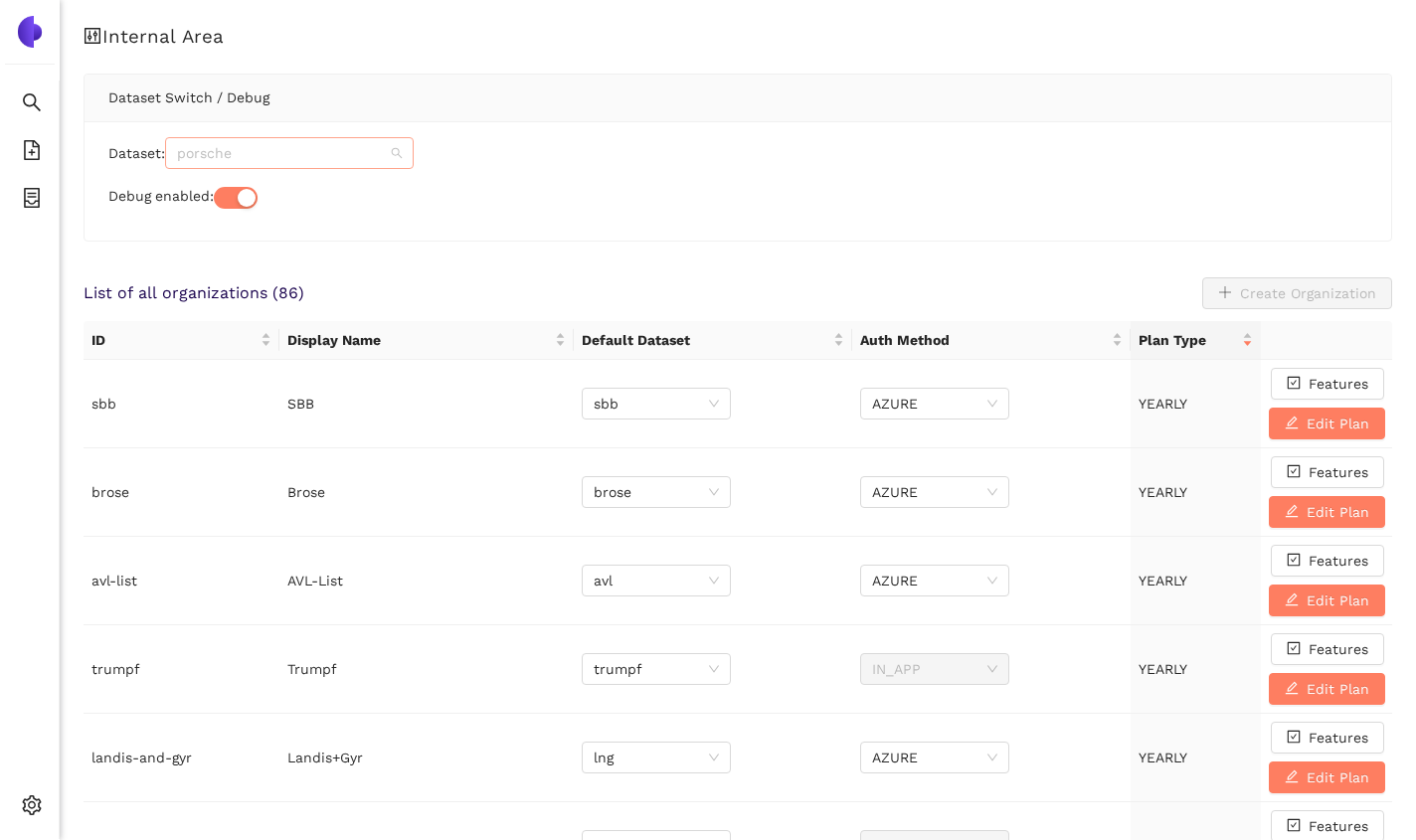 click on "porsche" at bounding box center [289, 153] 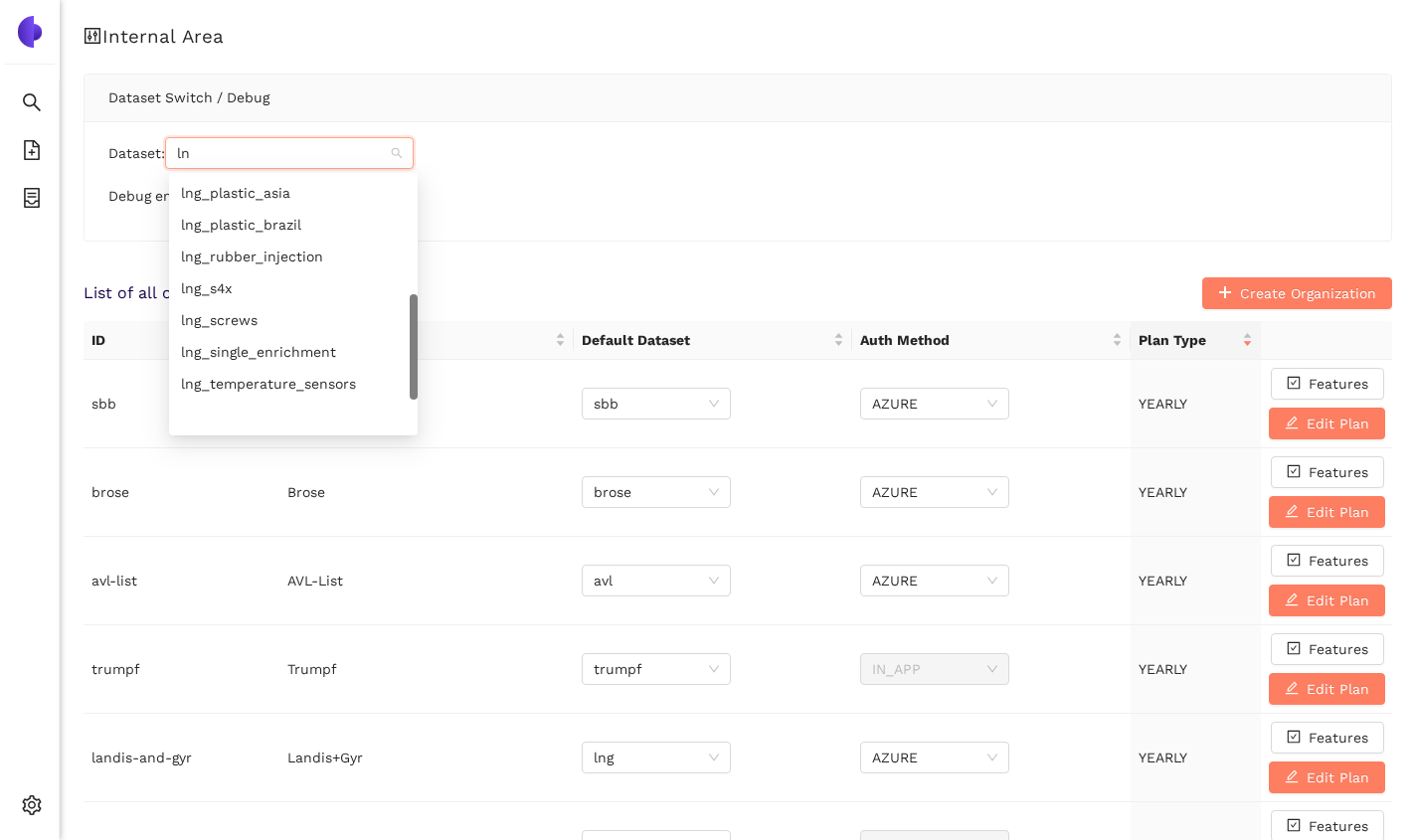 scroll, scrollTop: 318, scrollLeft: 0, axis: vertical 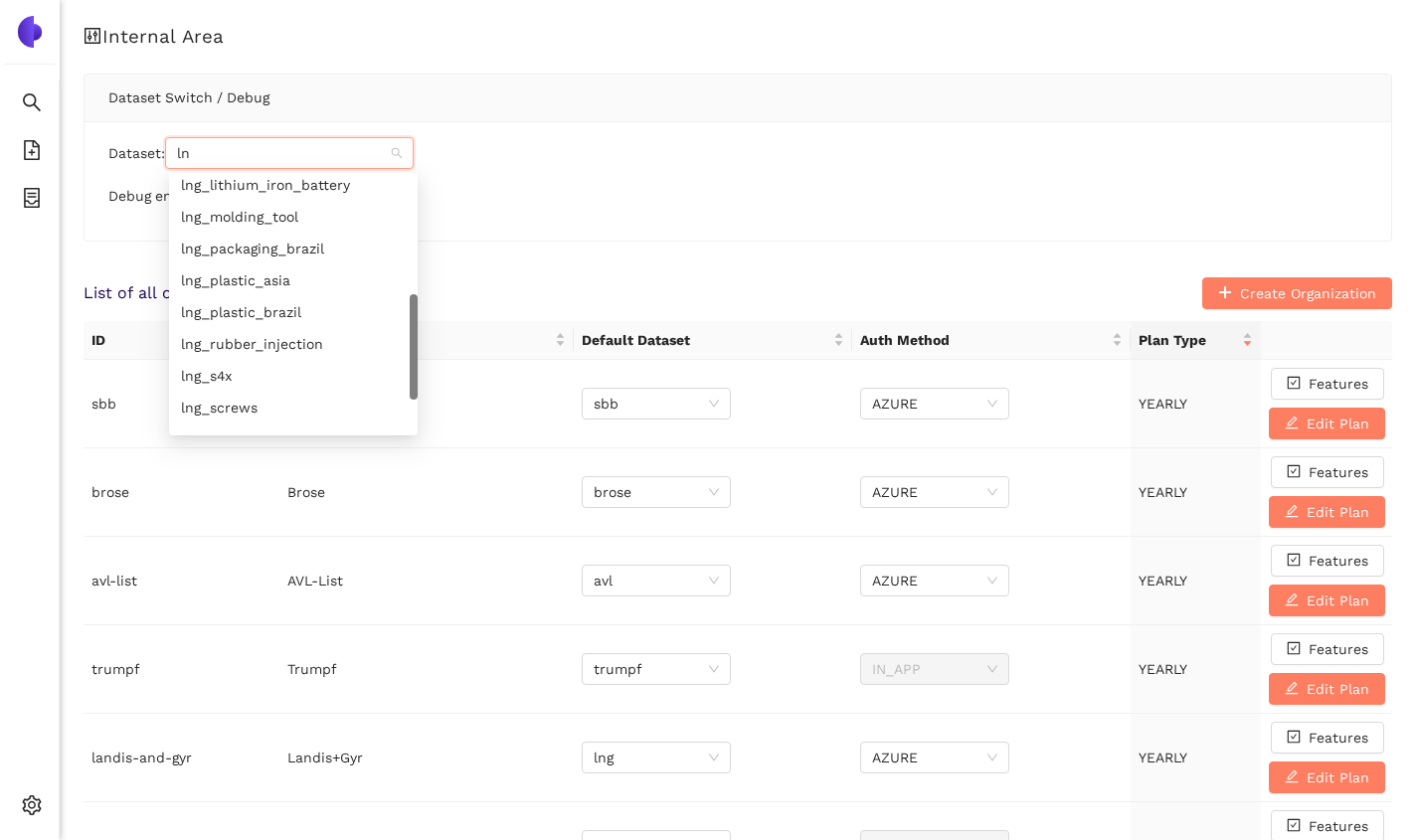 type on "lng" 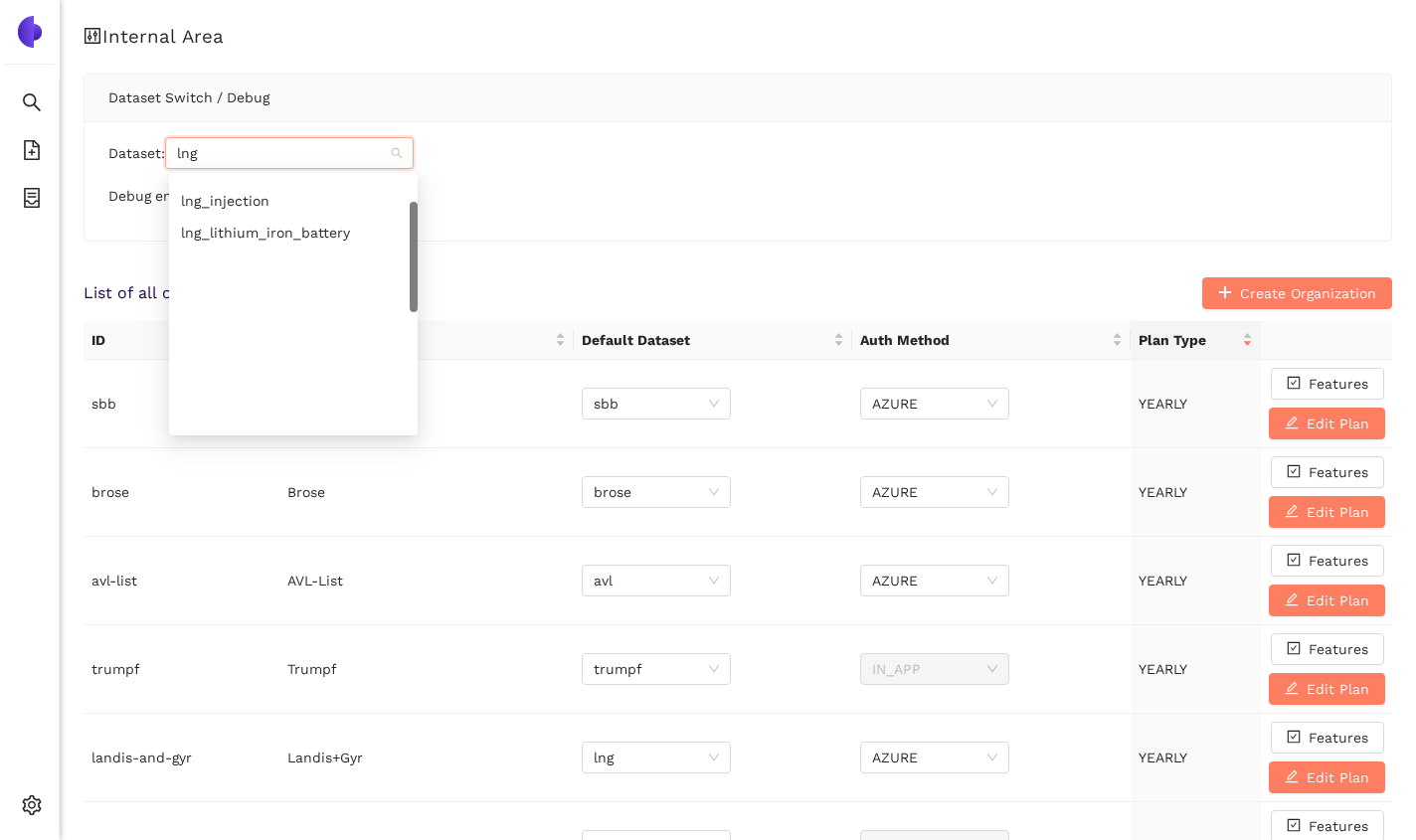 scroll, scrollTop: 0, scrollLeft: 0, axis: both 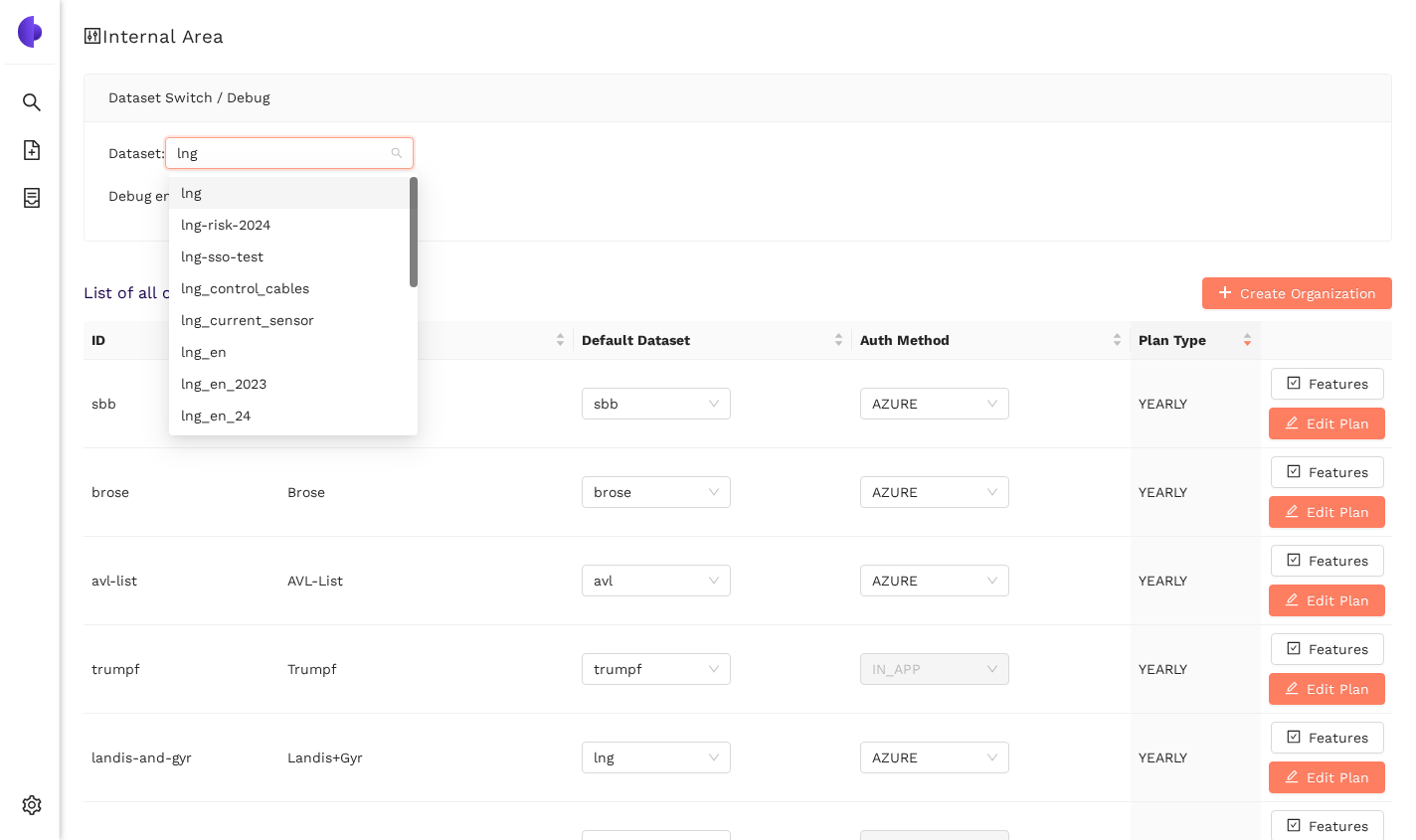 click on "lng" at bounding box center [293, 193] 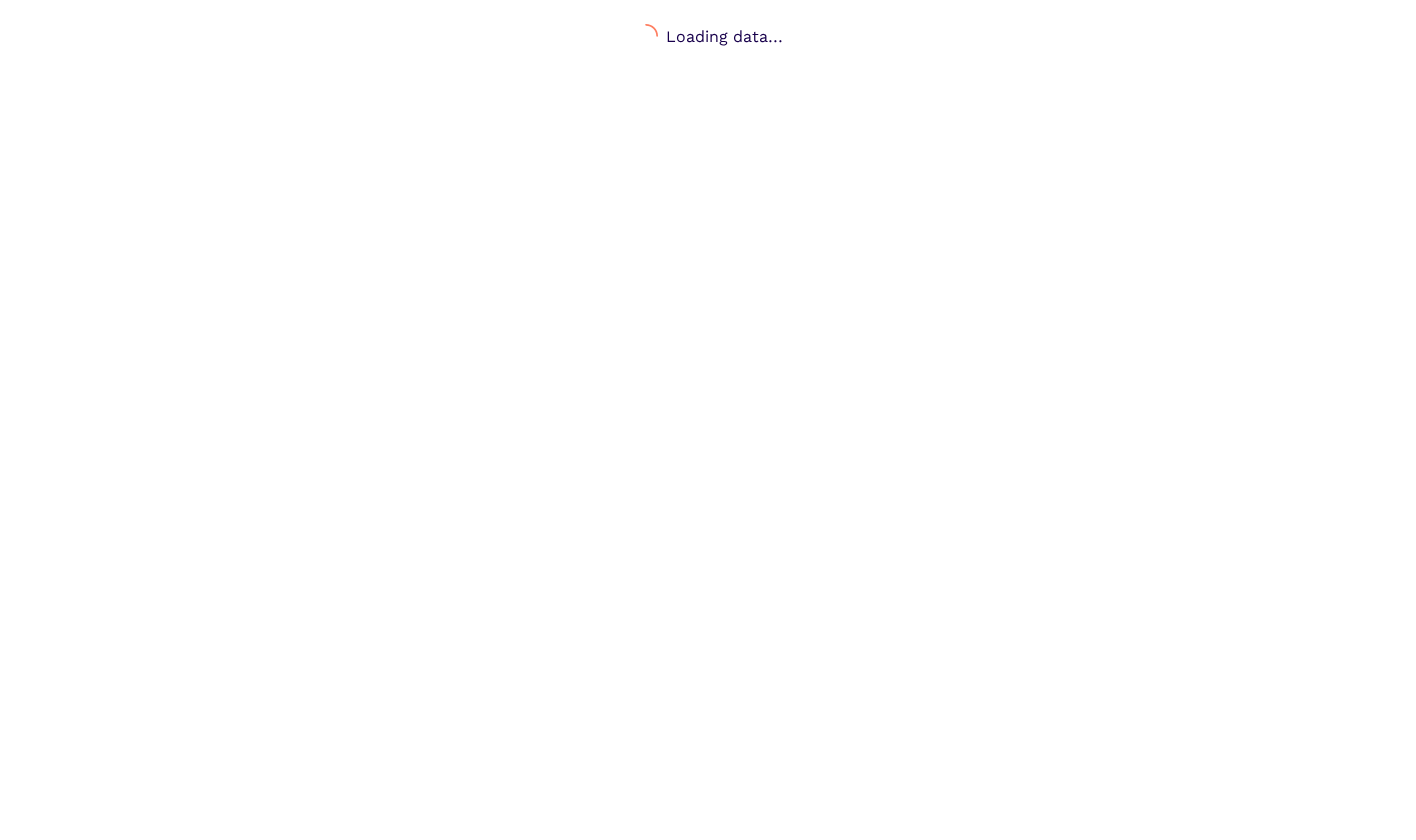 scroll, scrollTop: 0, scrollLeft: 0, axis: both 